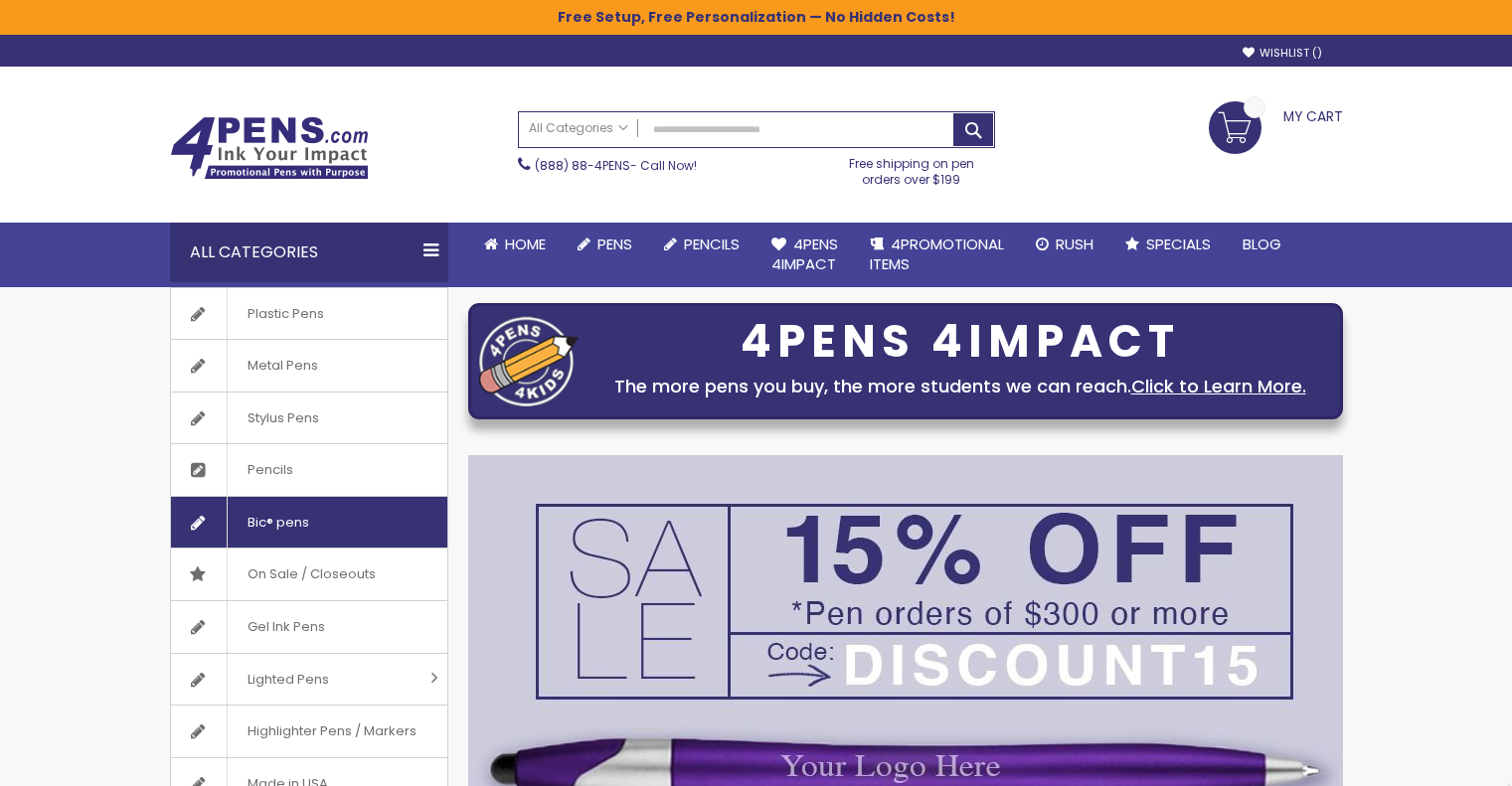 scroll, scrollTop: 0, scrollLeft: 0, axis: both 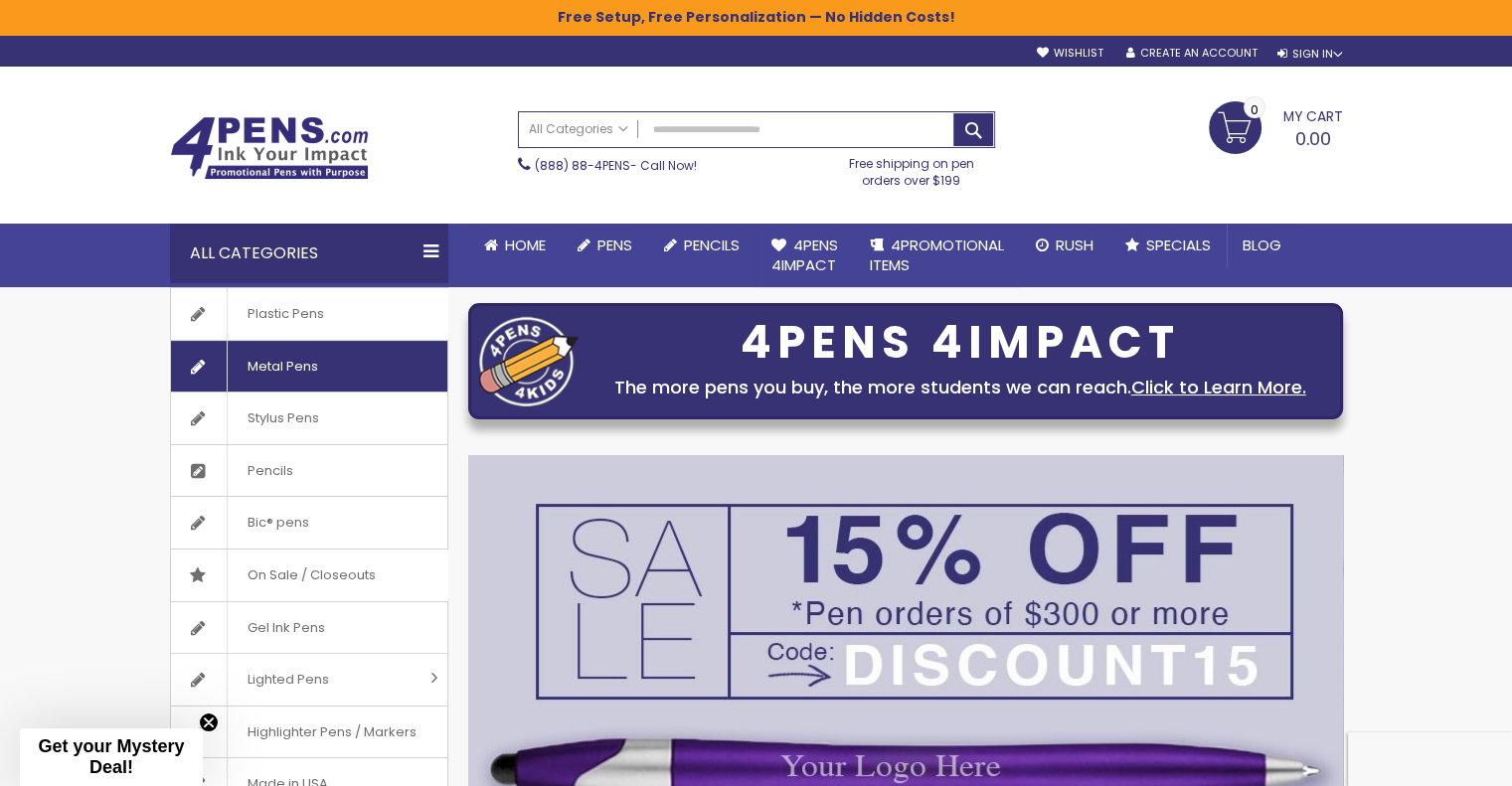 click on "Metal Pens" at bounding box center [282, 367] 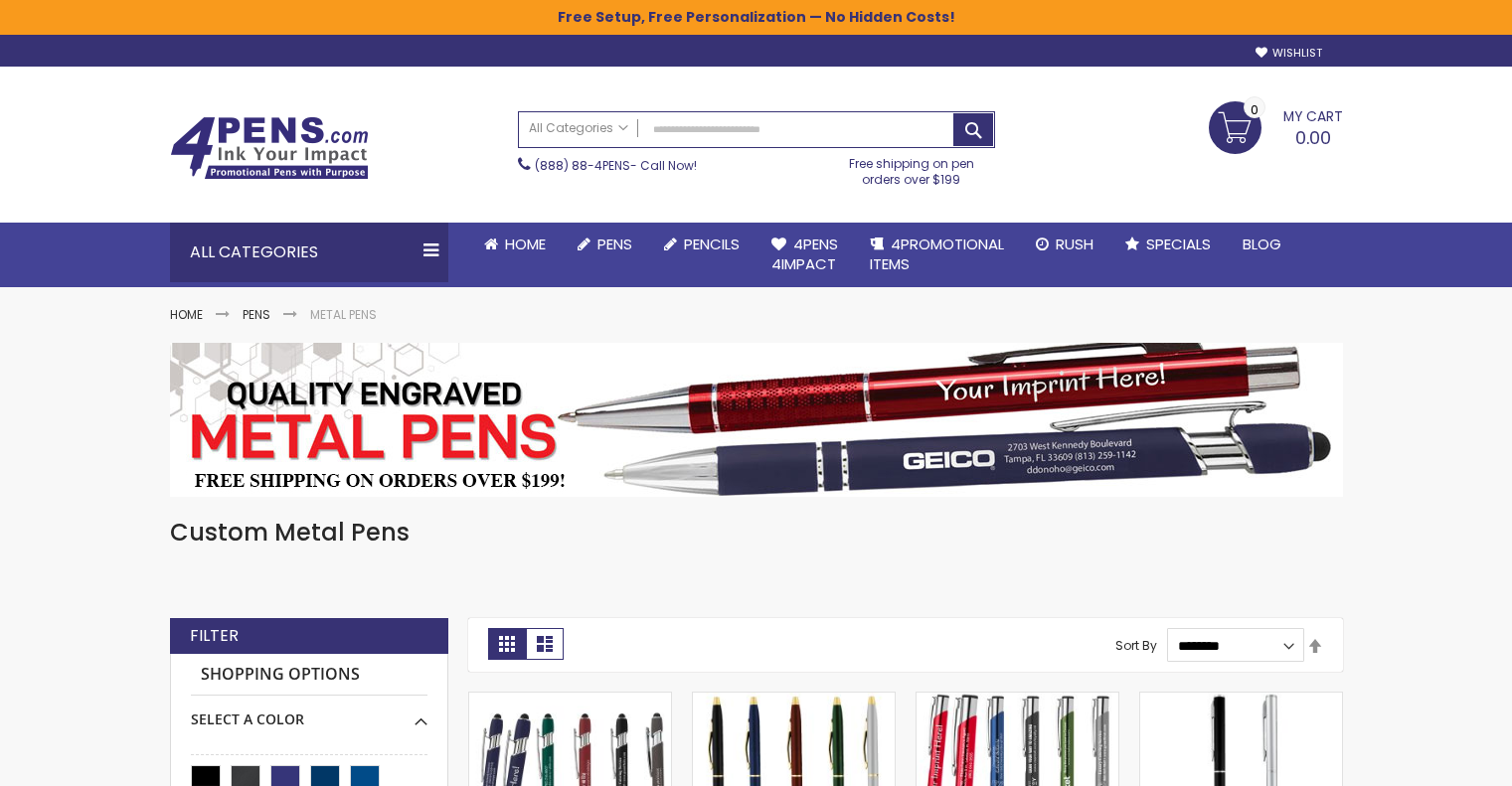 scroll, scrollTop: 0, scrollLeft: 0, axis: both 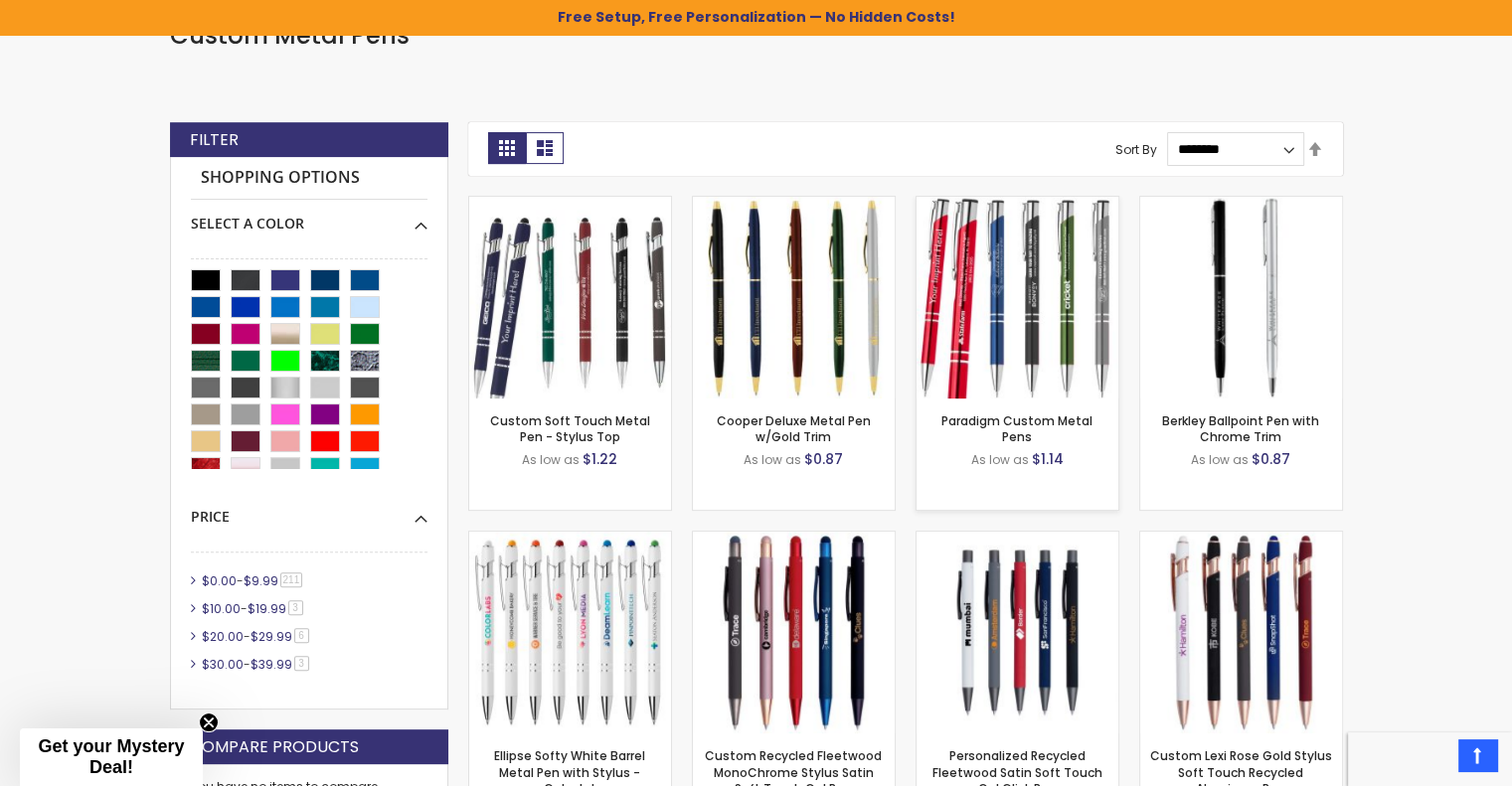 click at bounding box center (1017, 297) 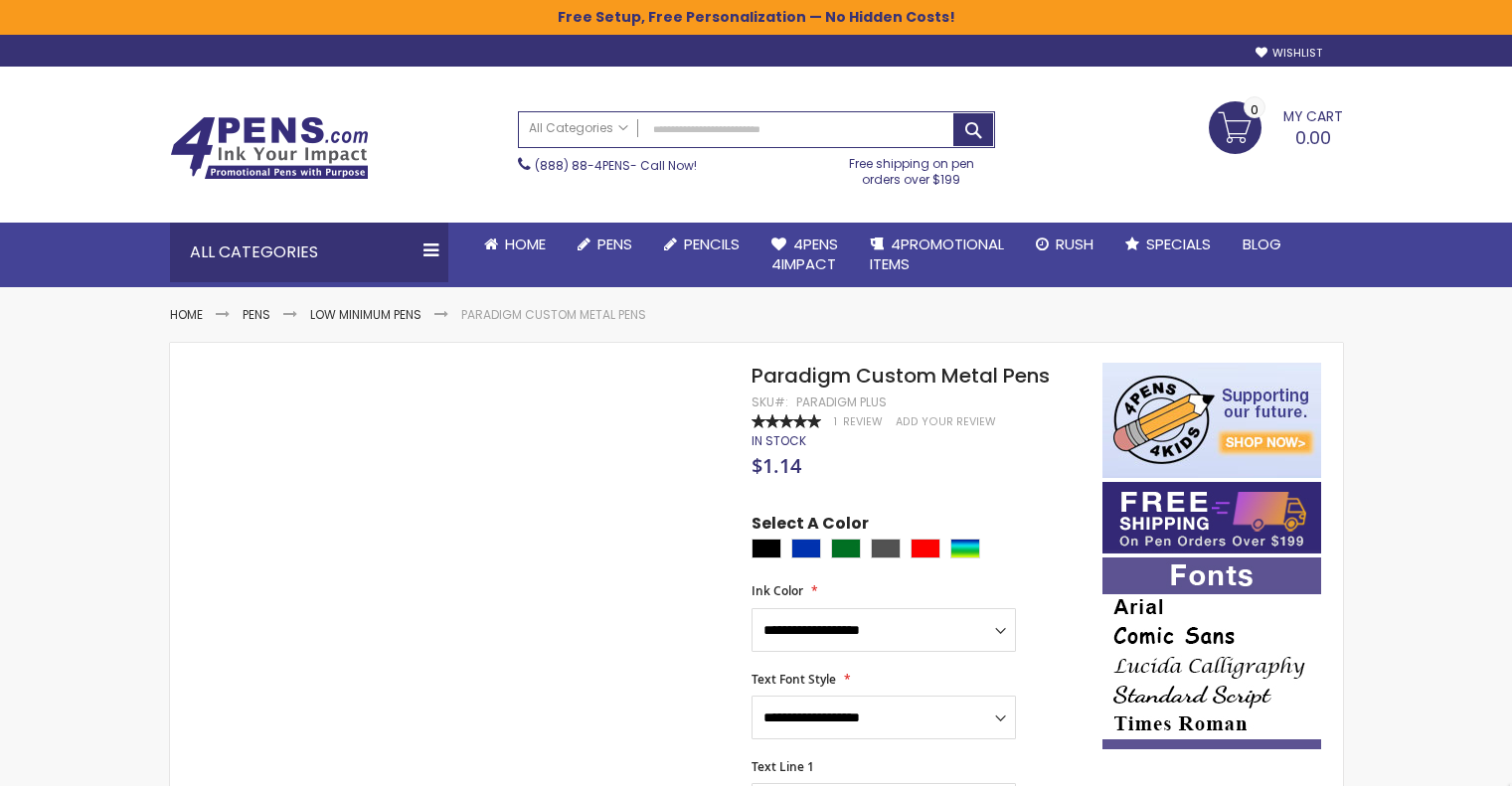 scroll, scrollTop: 0, scrollLeft: 0, axis: both 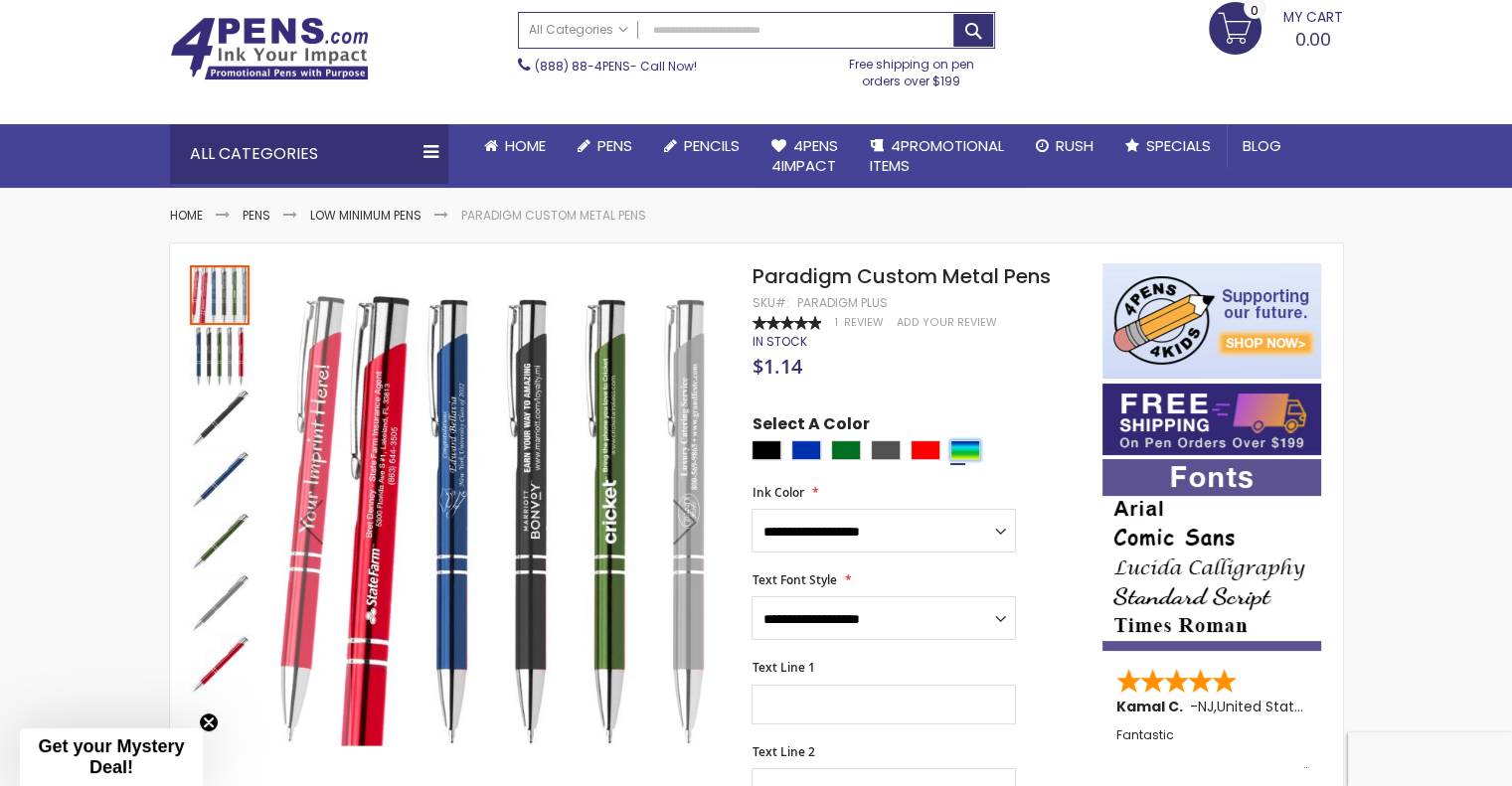 click at bounding box center [965, 450] 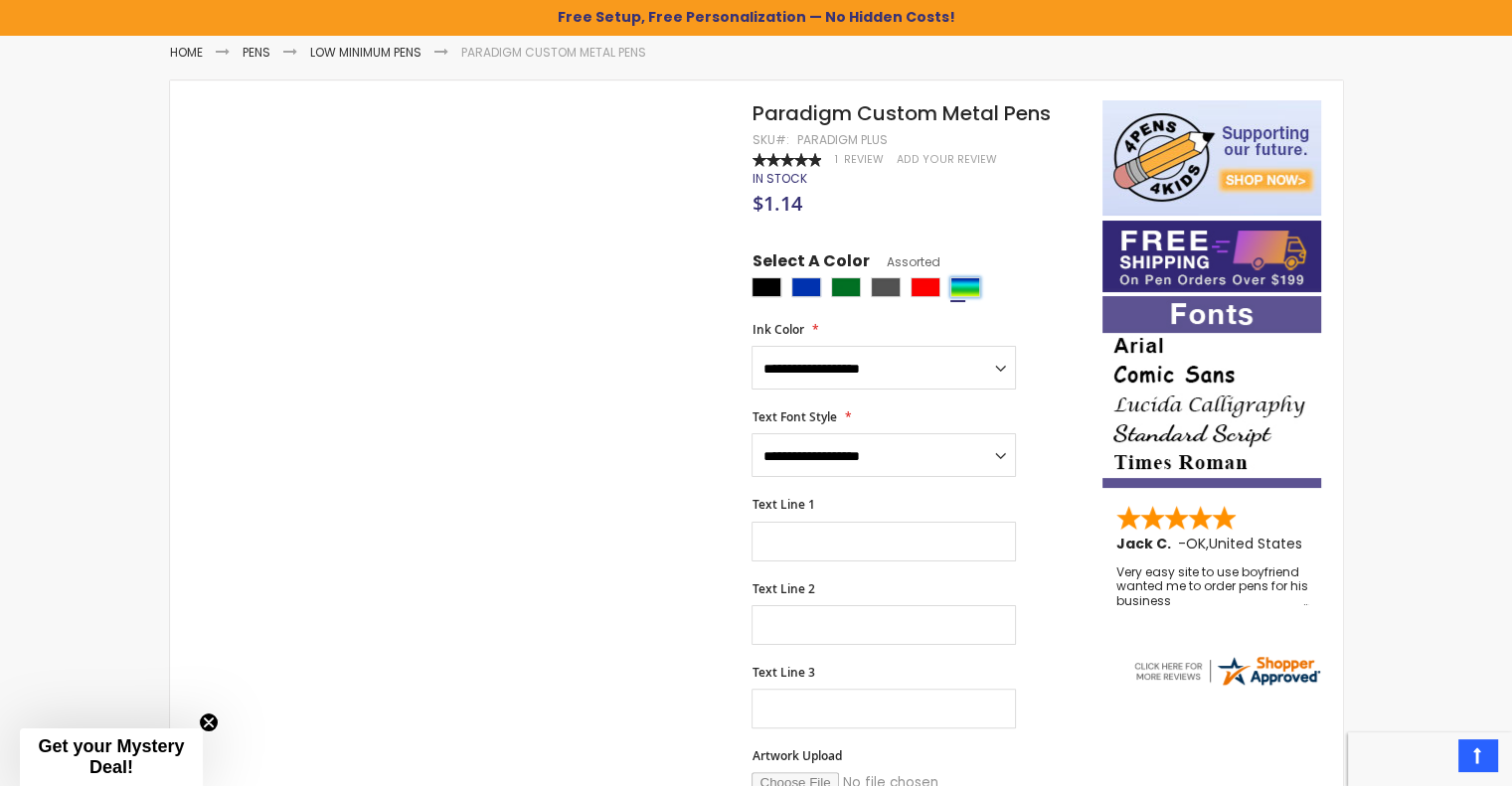 scroll, scrollTop: 298, scrollLeft: 0, axis: vertical 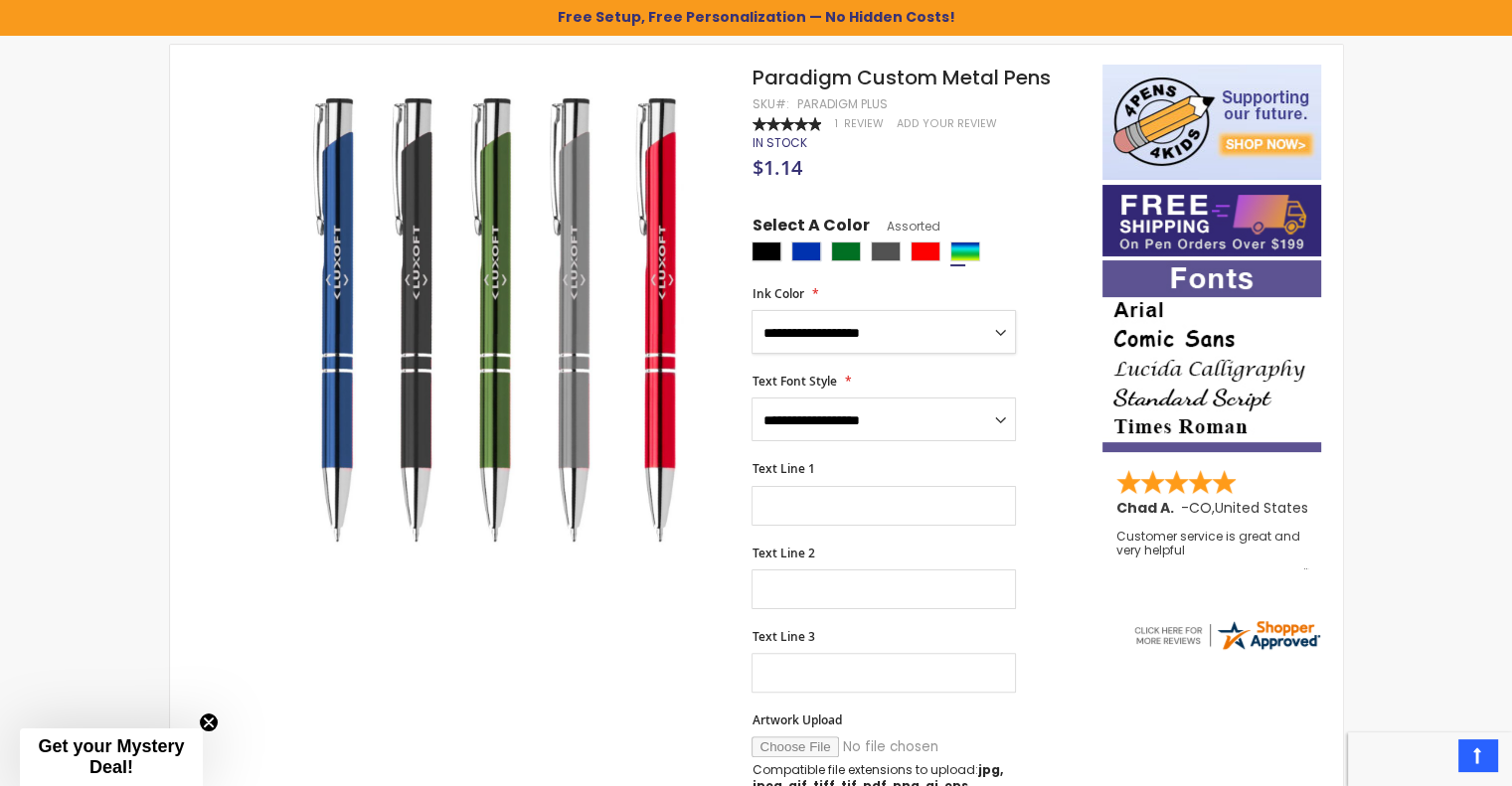 click on "**********" at bounding box center [884, 332] 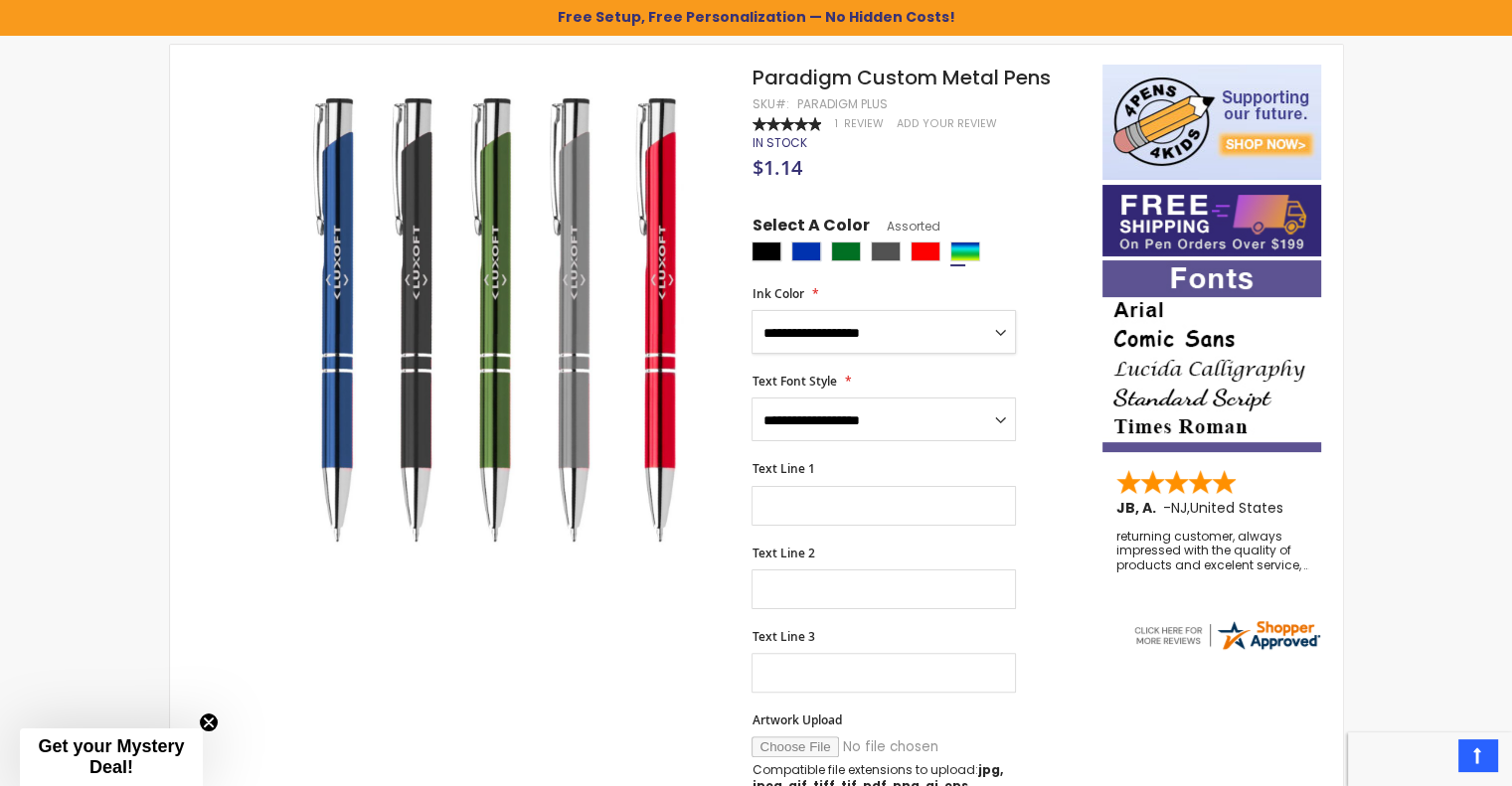 select on "****" 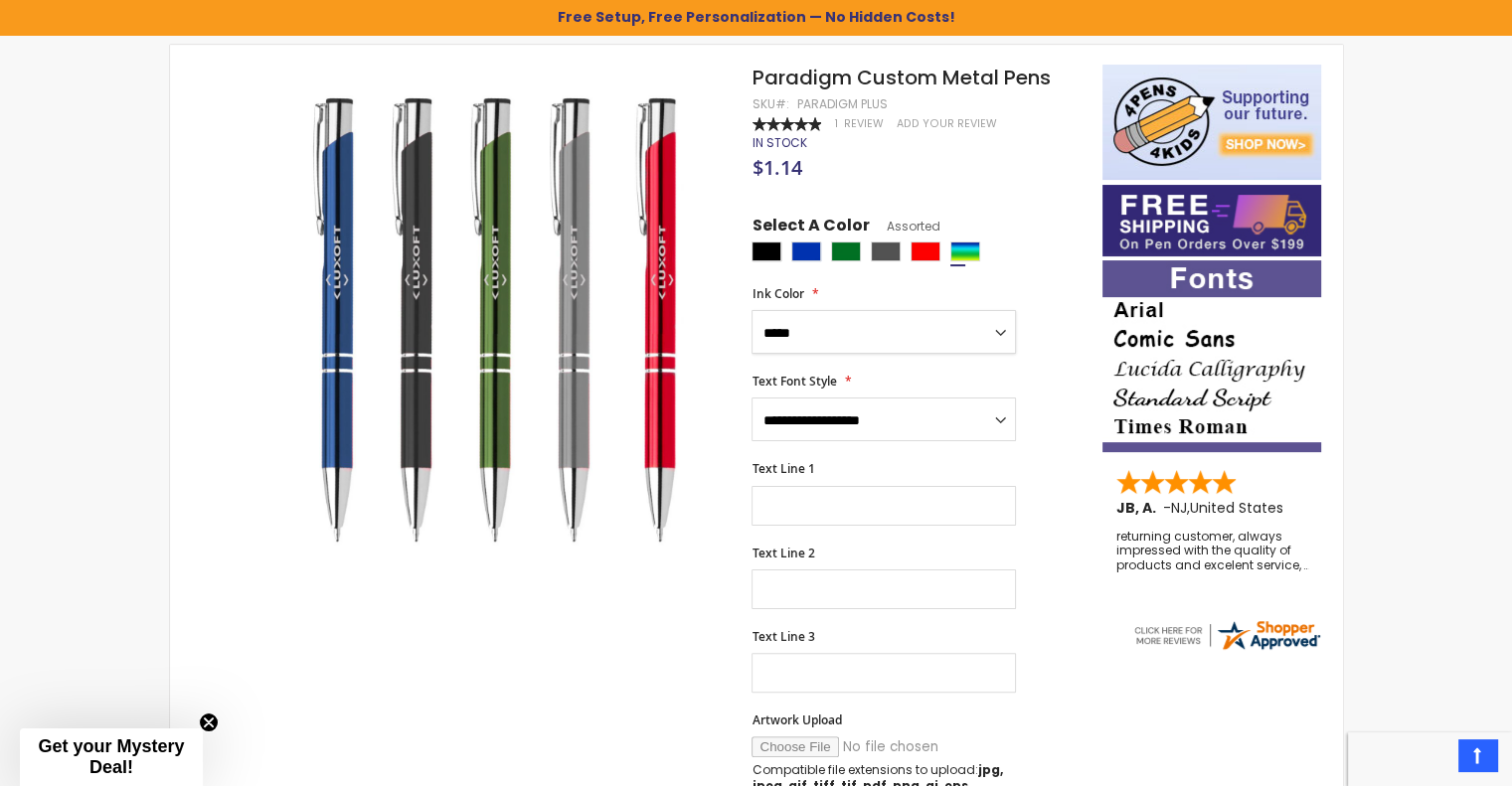 click on "**********" at bounding box center [884, 332] 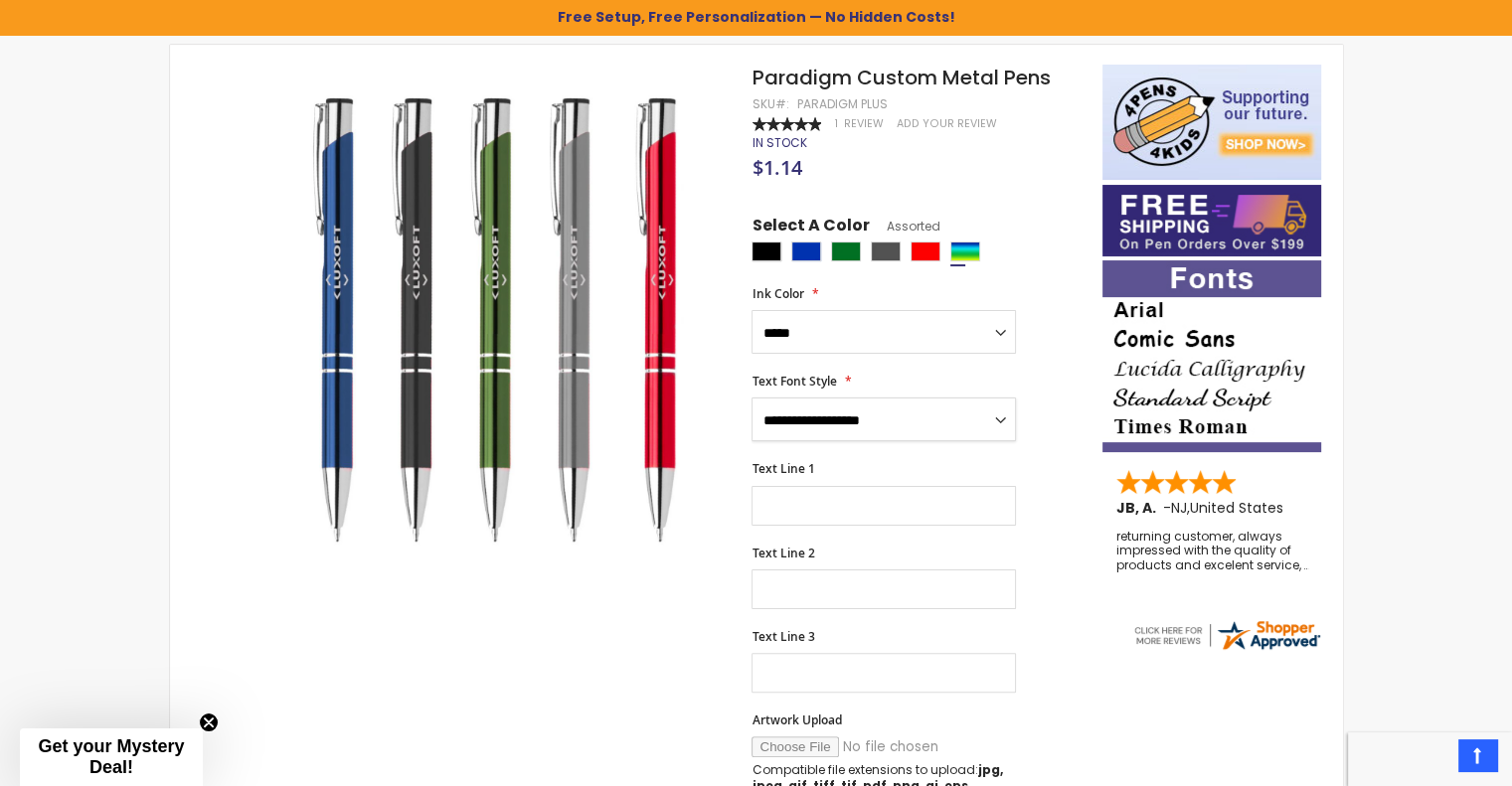 click on "**********" at bounding box center (884, 419) 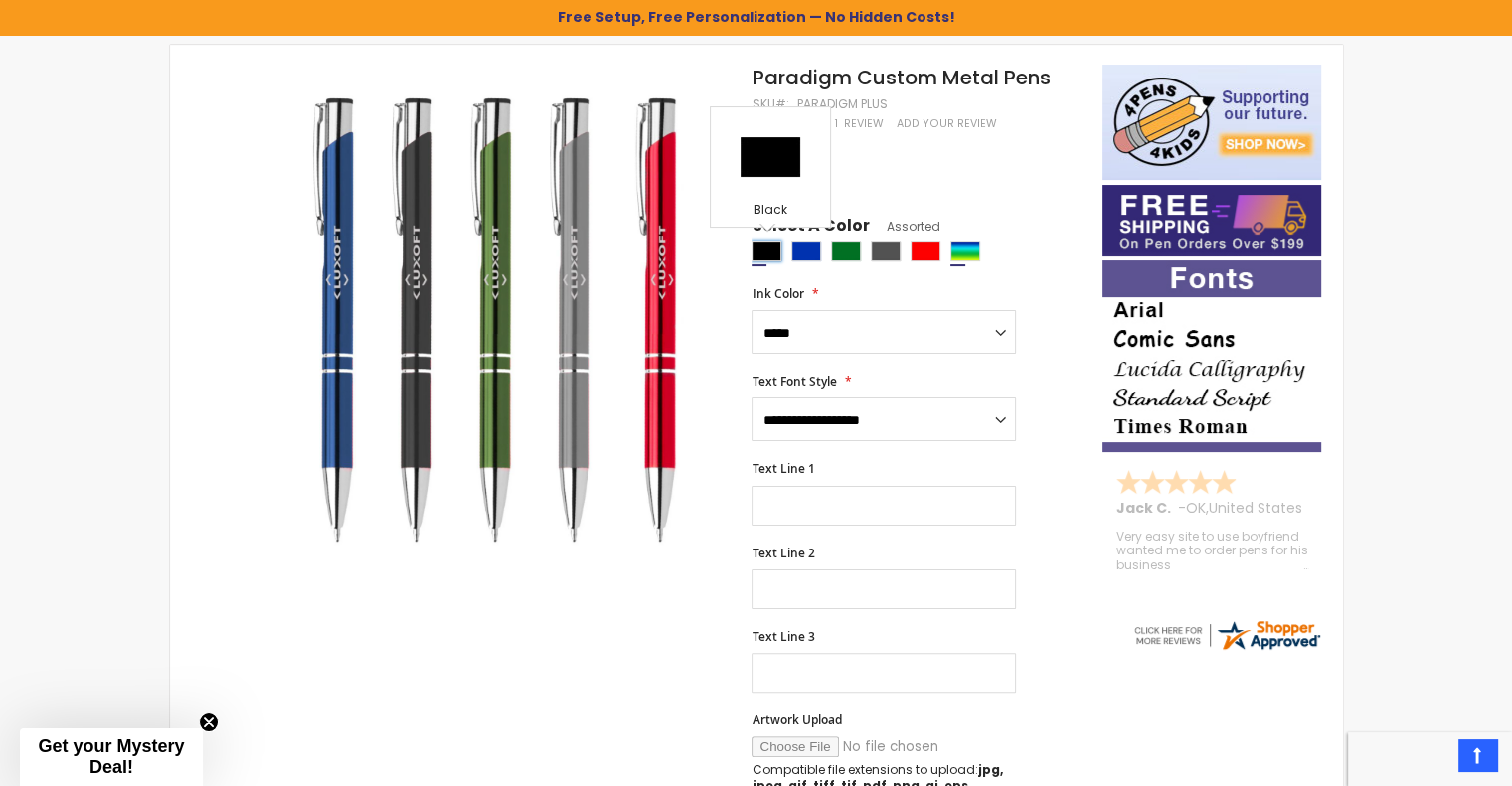 click at bounding box center (766, 251) 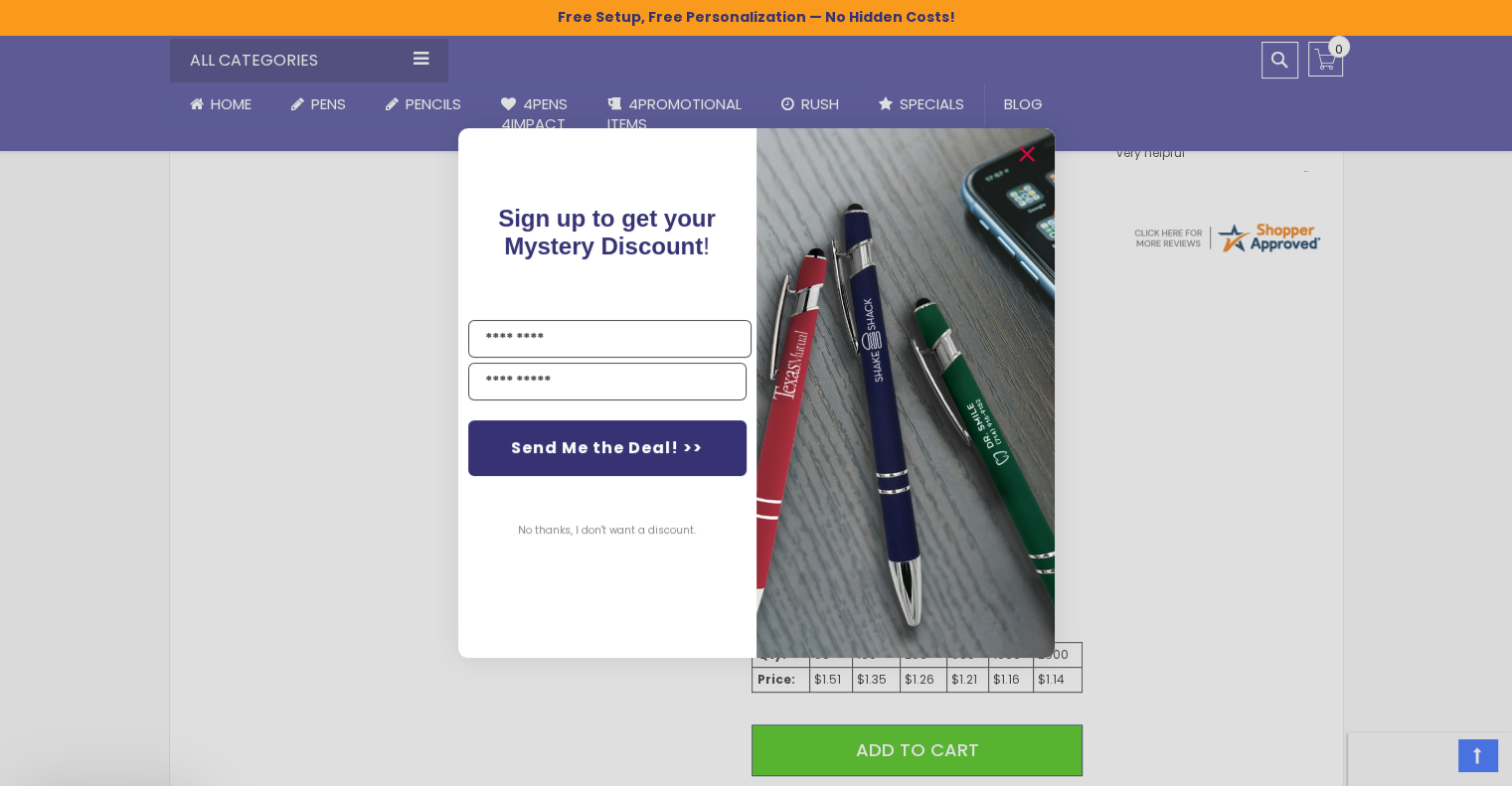 scroll, scrollTop: 696, scrollLeft: 0, axis: vertical 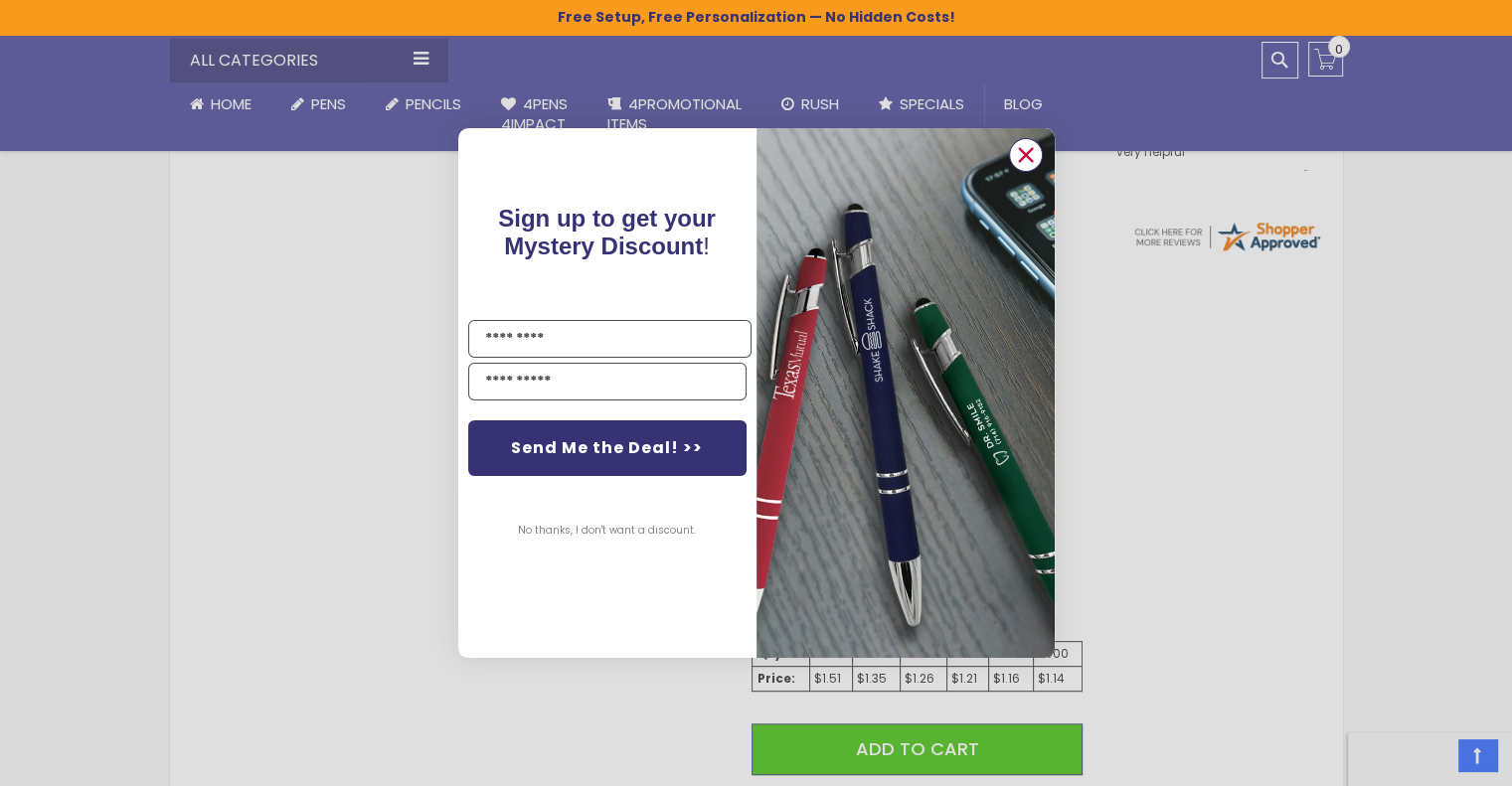 click at bounding box center (1025, 155) 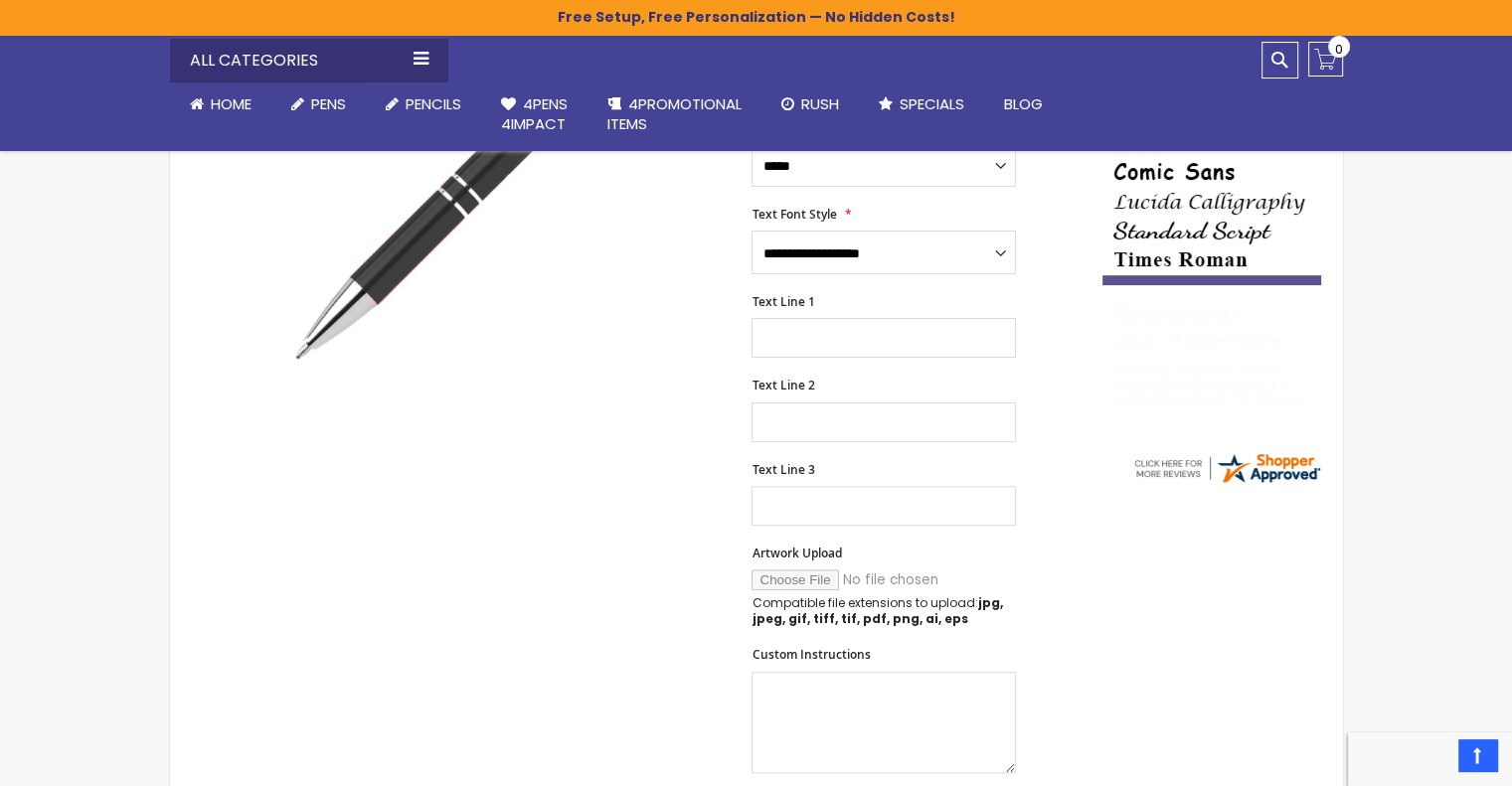 scroll, scrollTop: 298, scrollLeft: 0, axis: vertical 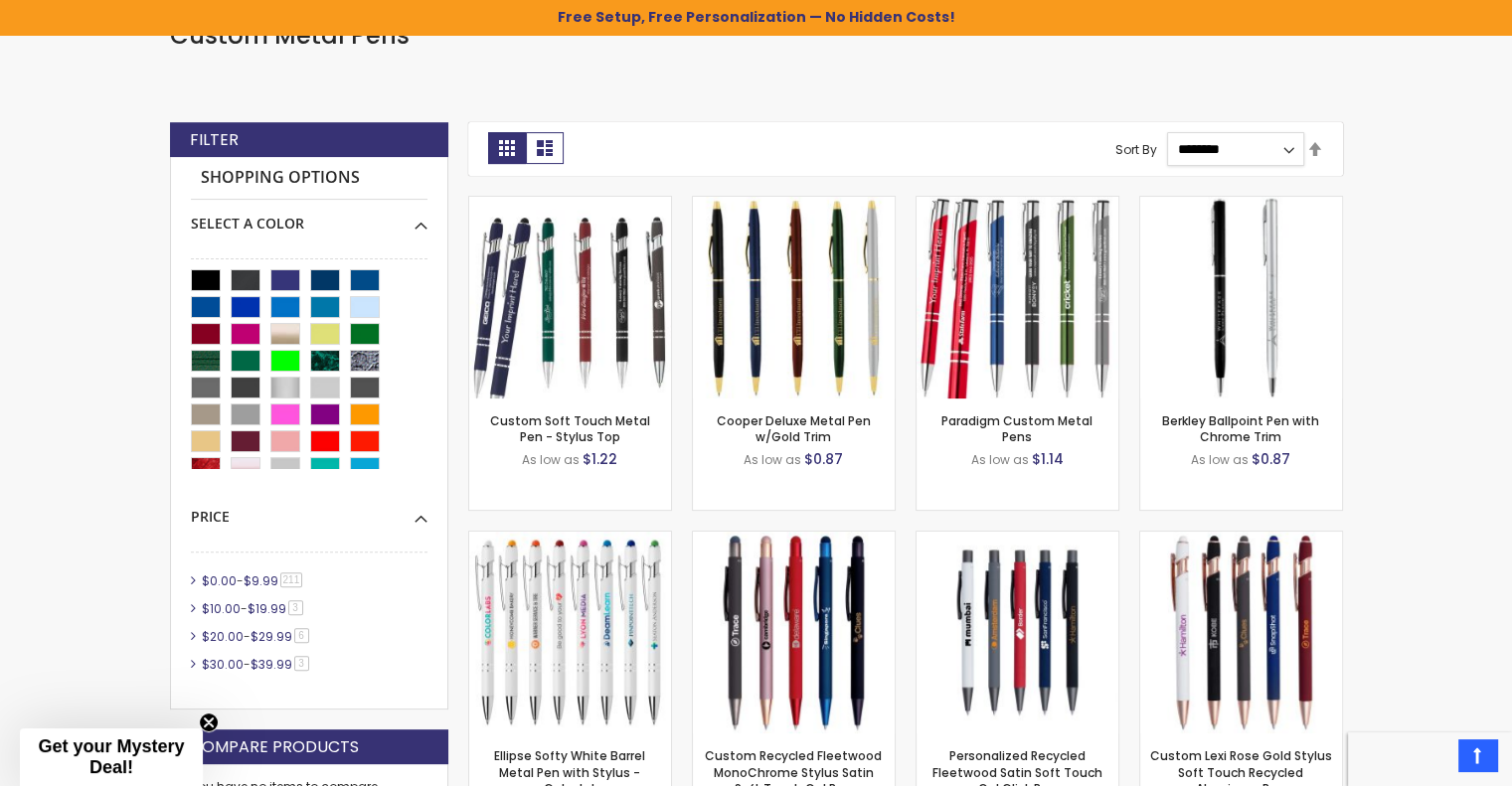 click on "**********" at bounding box center [1235, 149] 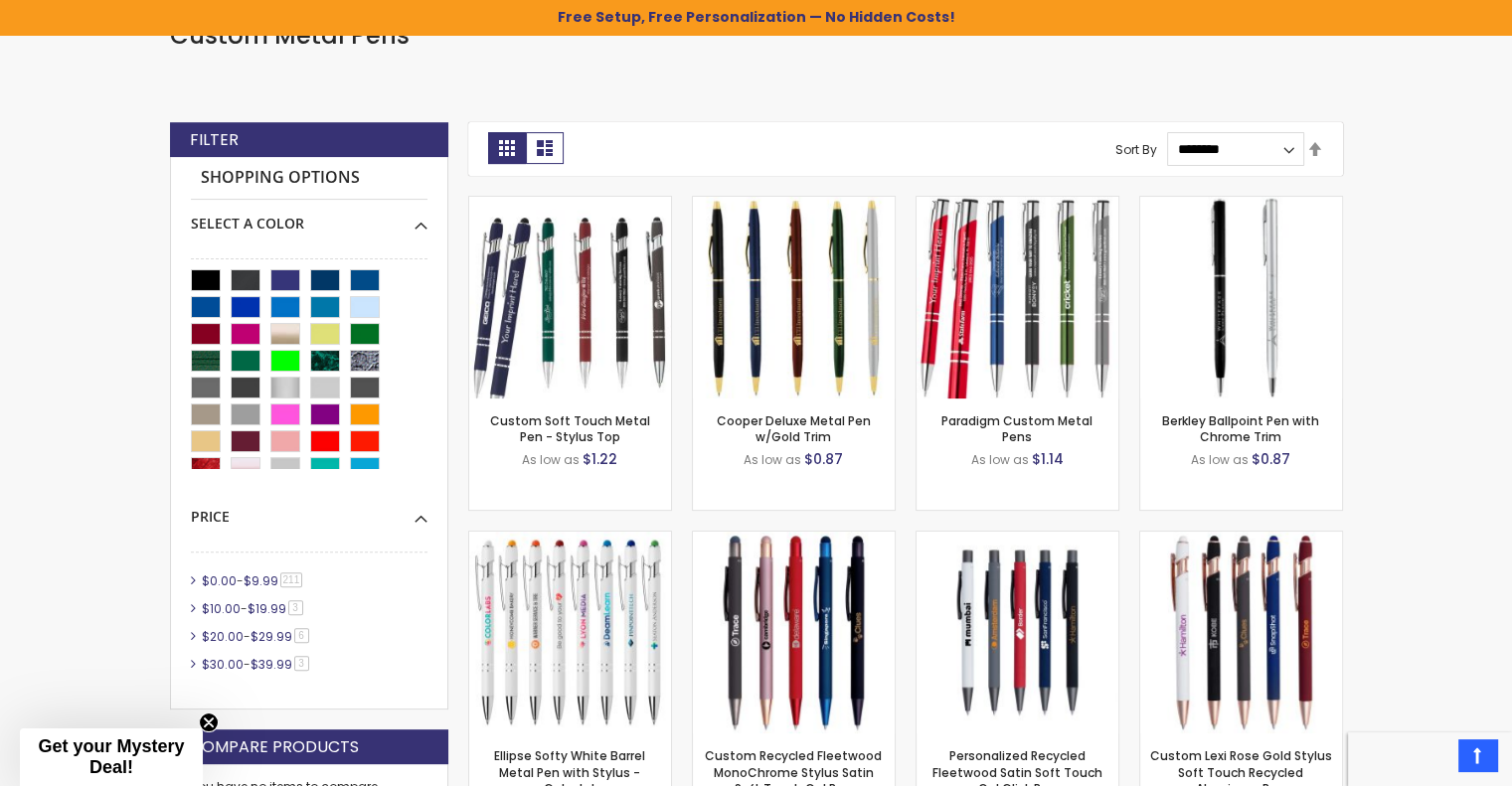 click on "View as
Grid
List
223  items
Page
You're currently reading page
1
Page
2
Page
3
Page 4 Page 5 Page Next" at bounding box center [906, 149] 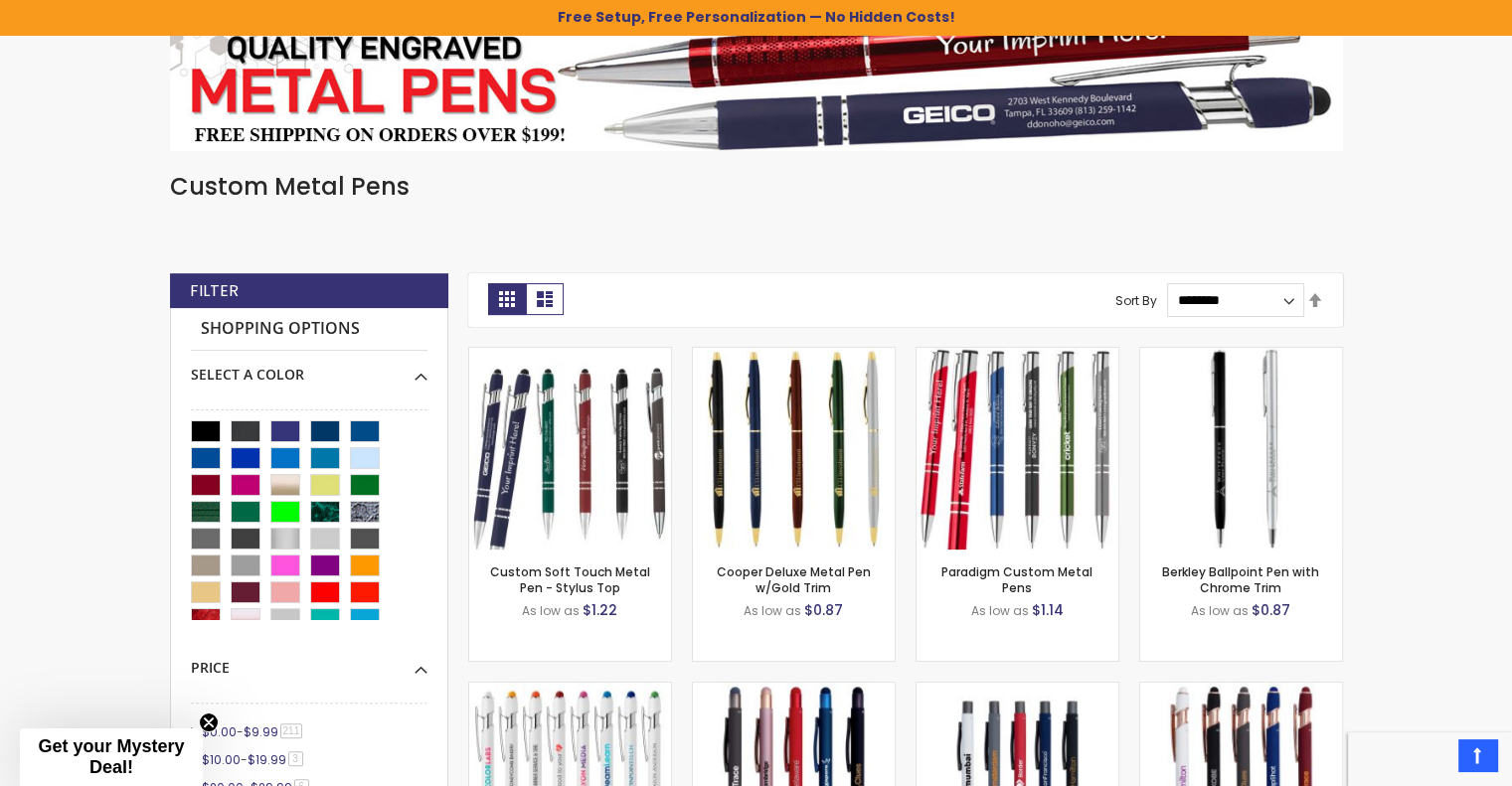 scroll, scrollTop: 298, scrollLeft: 0, axis: vertical 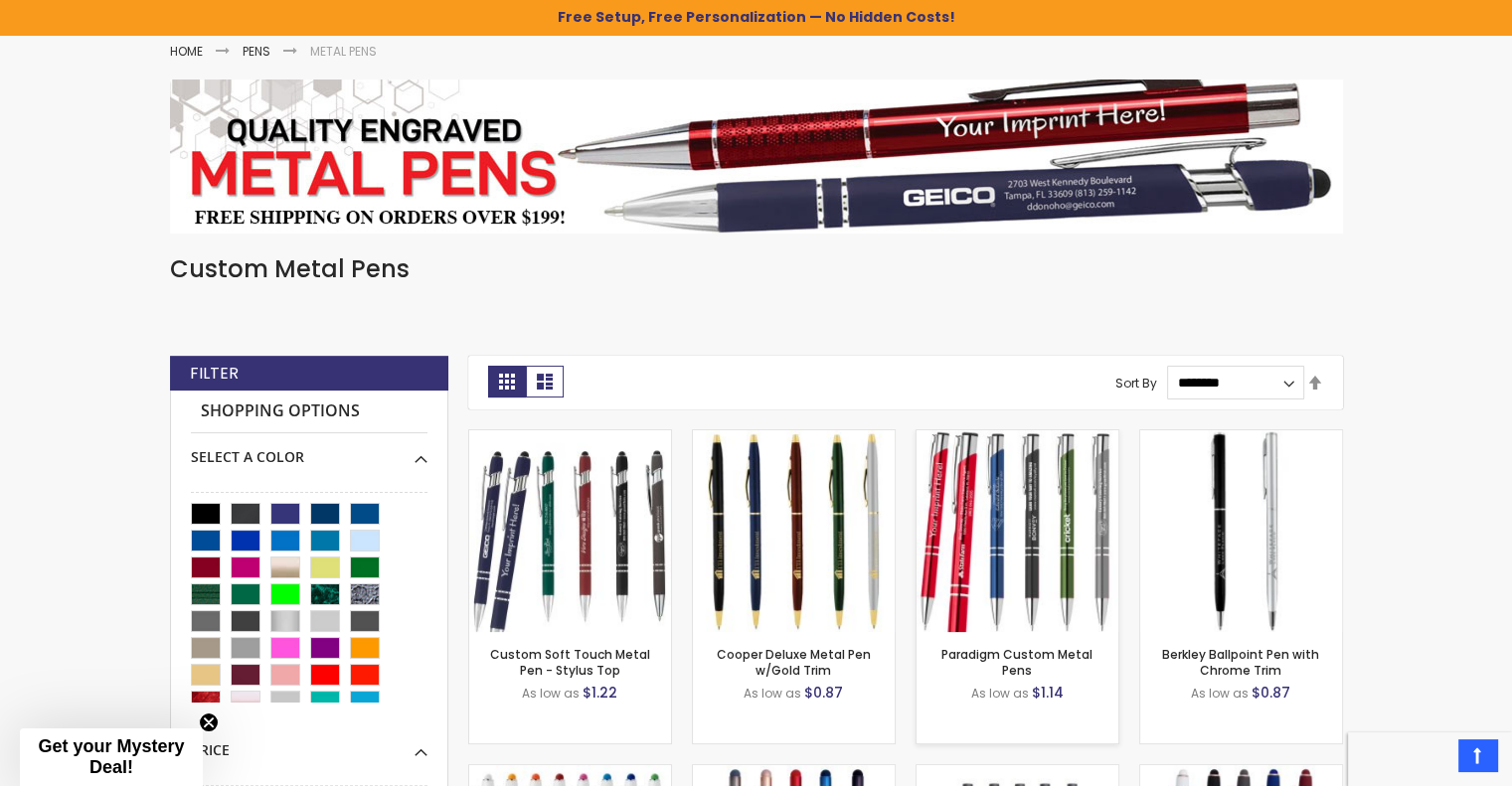 click at bounding box center [1017, 531] 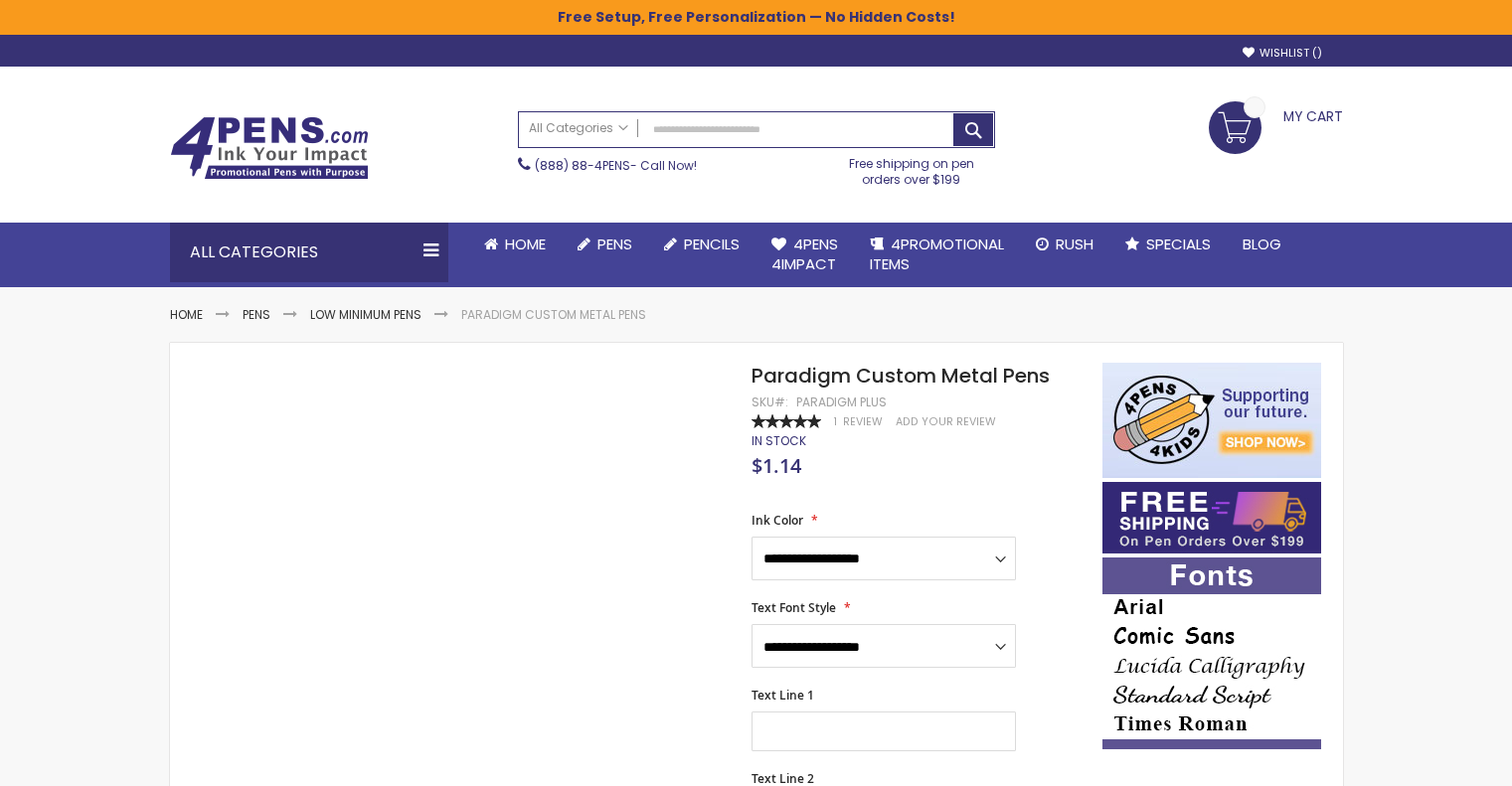 scroll, scrollTop: 0, scrollLeft: 0, axis: both 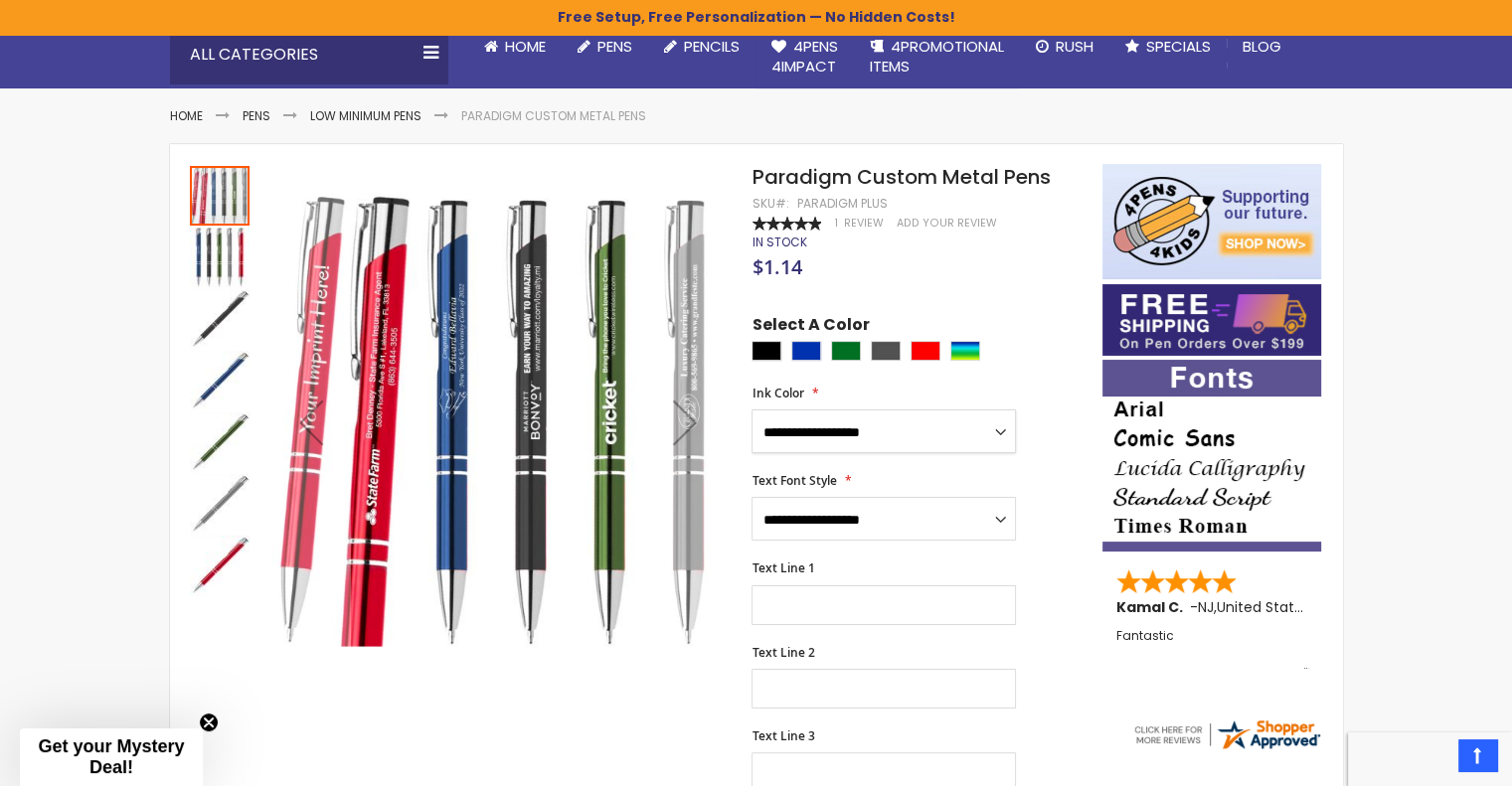 click on "**********" at bounding box center [884, 431] 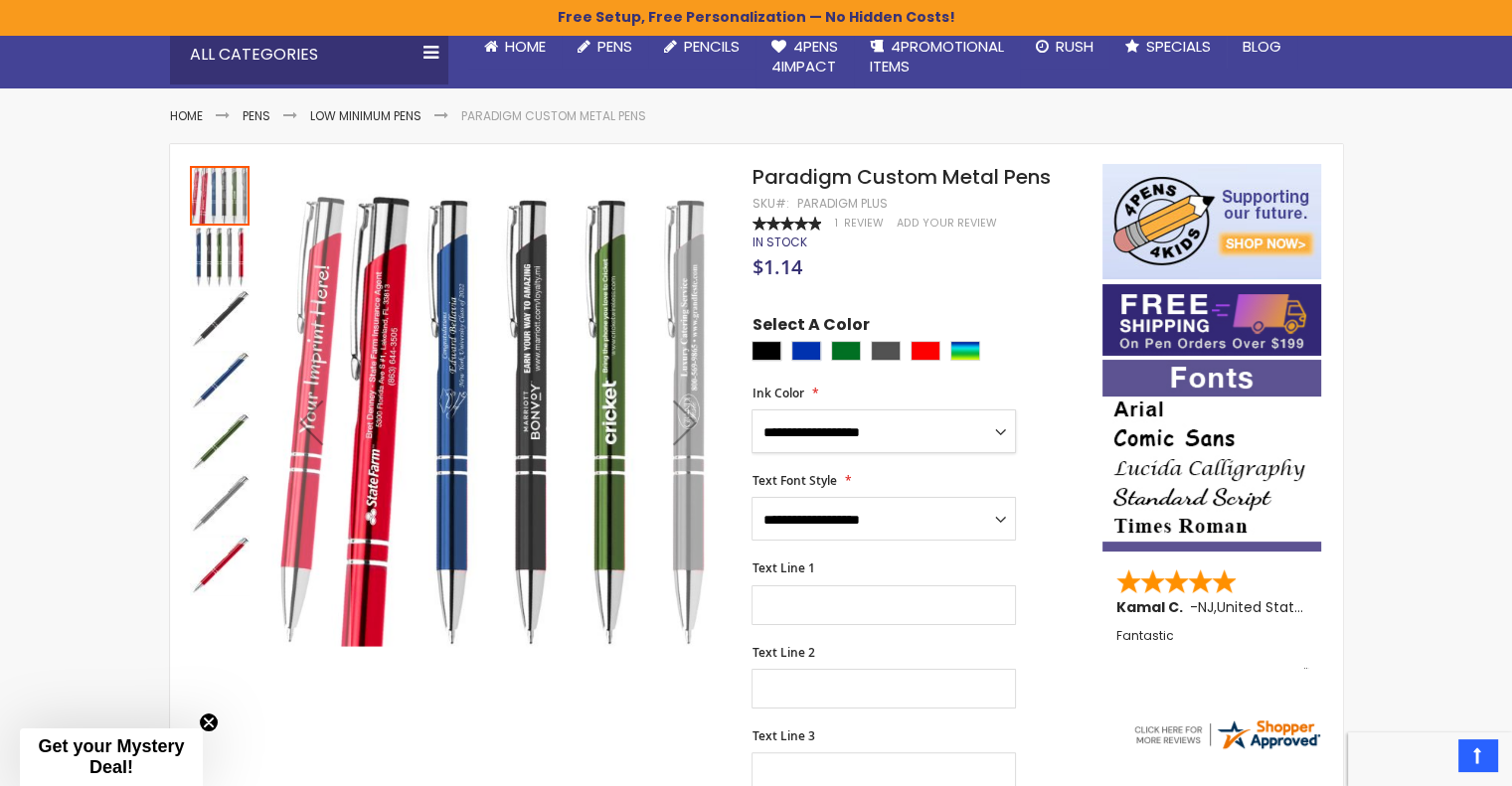 select on "****" 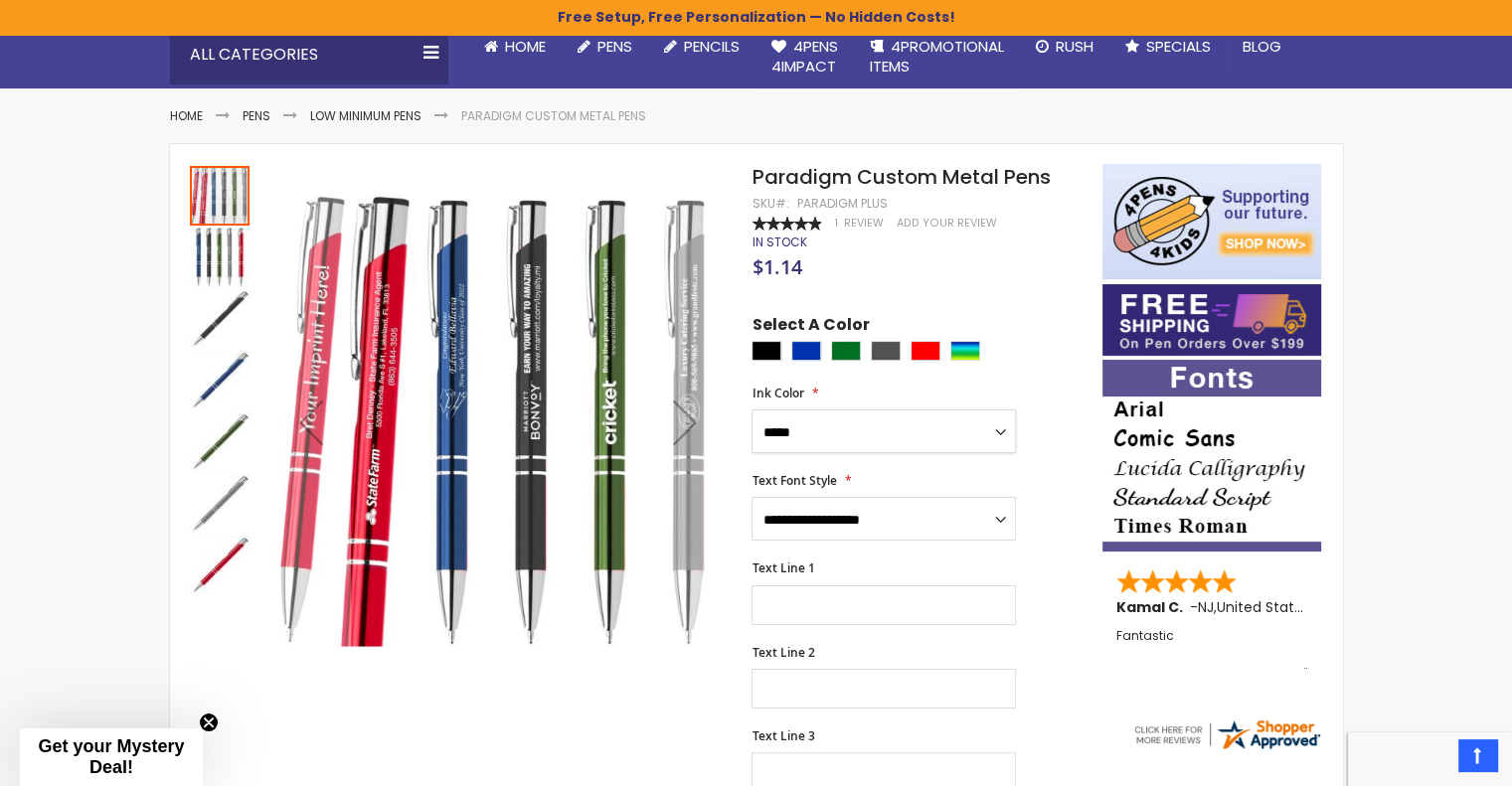 click on "**********" at bounding box center [884, 431] 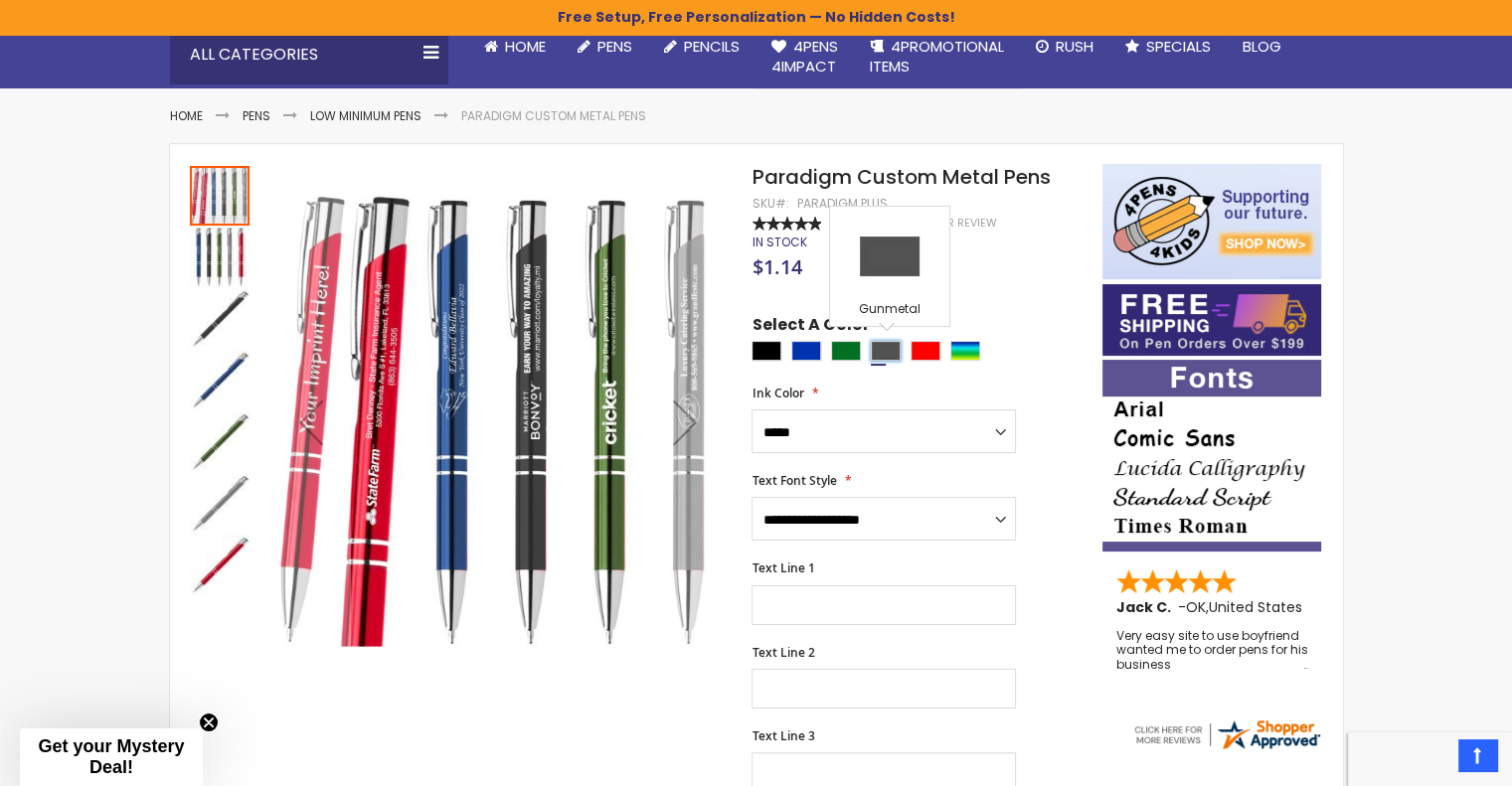 click at bounding box center [886, 351] 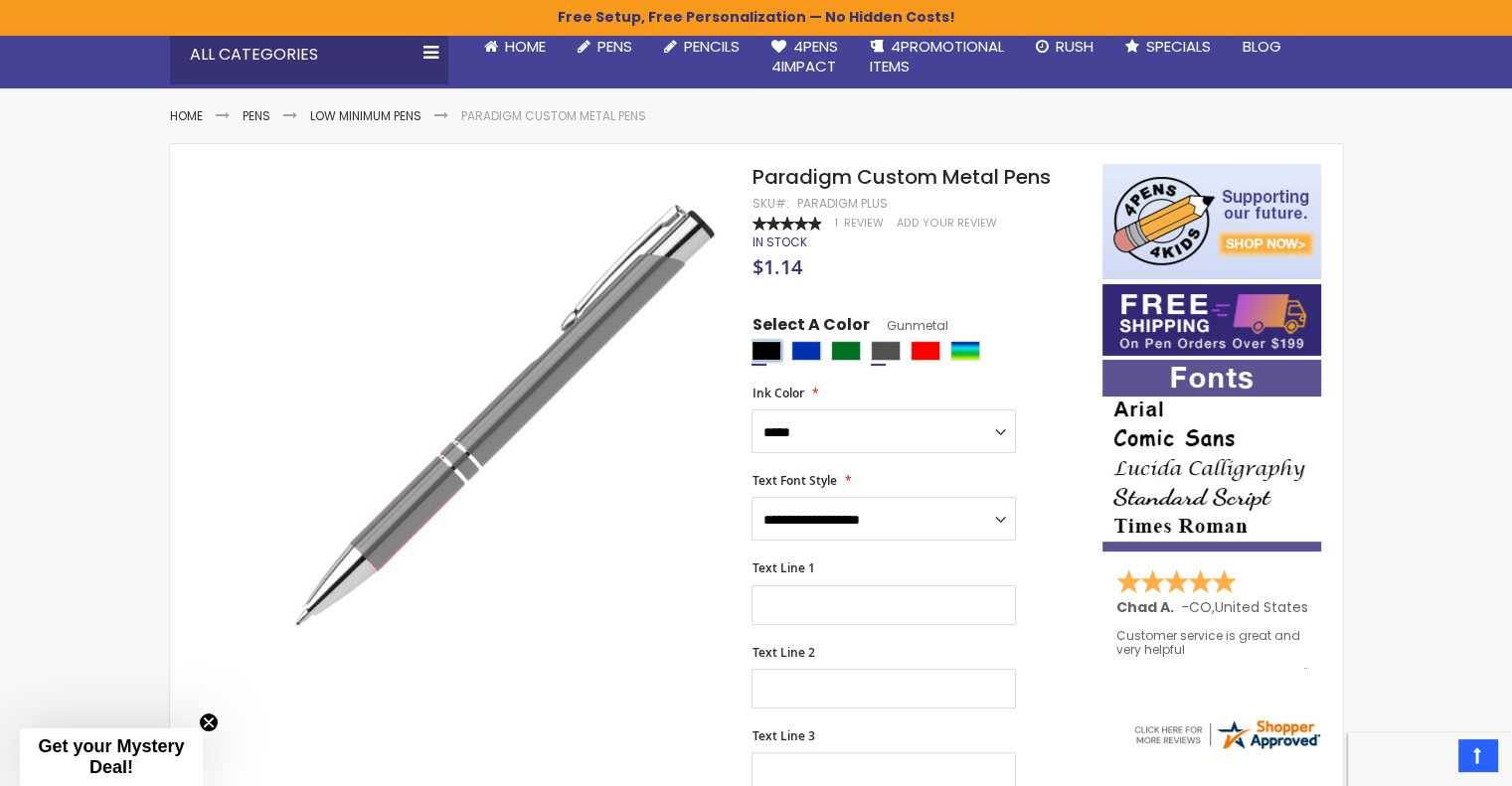 click at bounding box center [766, 351] 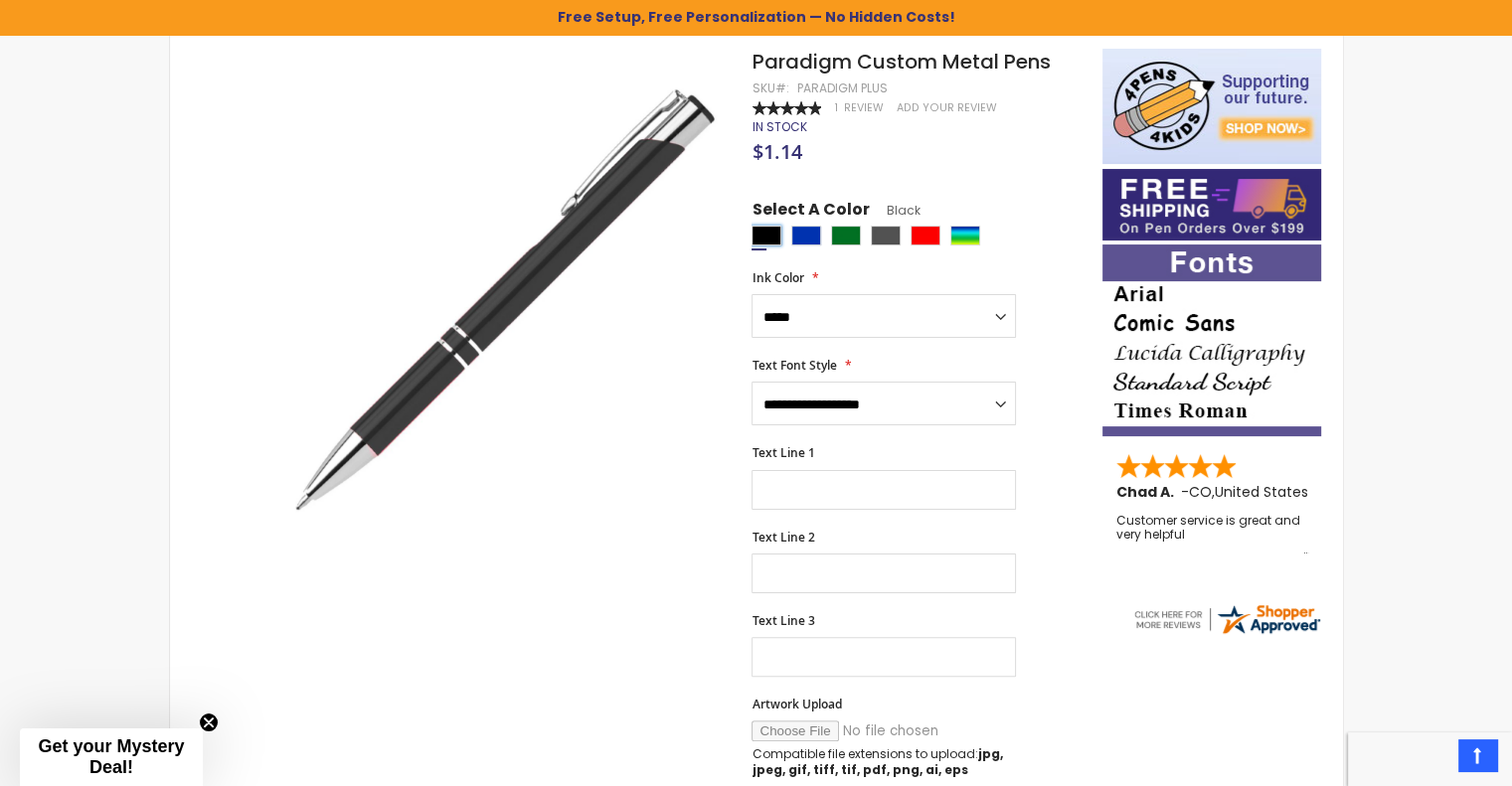 scroll, scrollTop: 596, scrollLeft: 0, axis: vertical 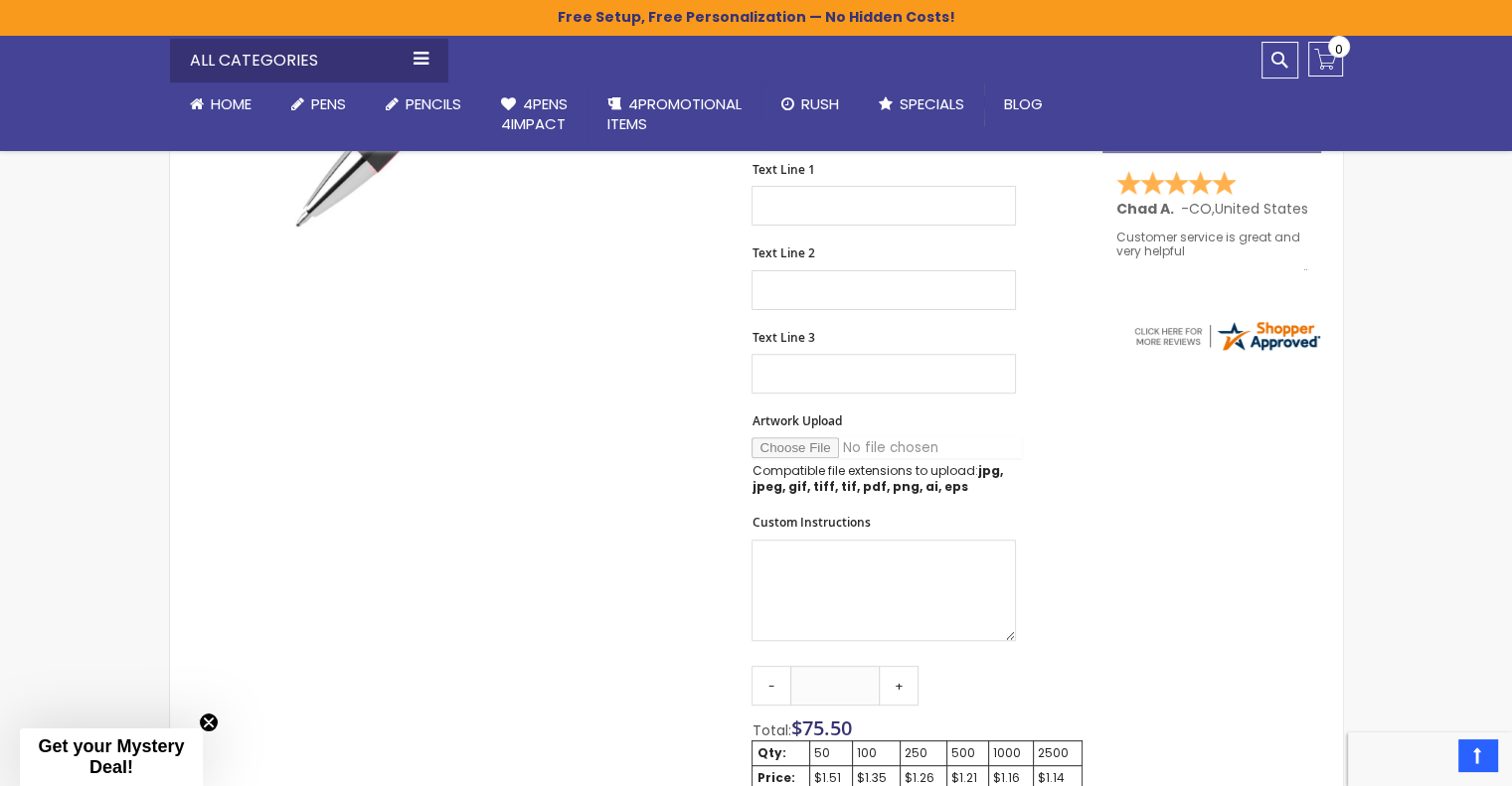 click on "Artwork Upload" at bounding box center (887, 447) 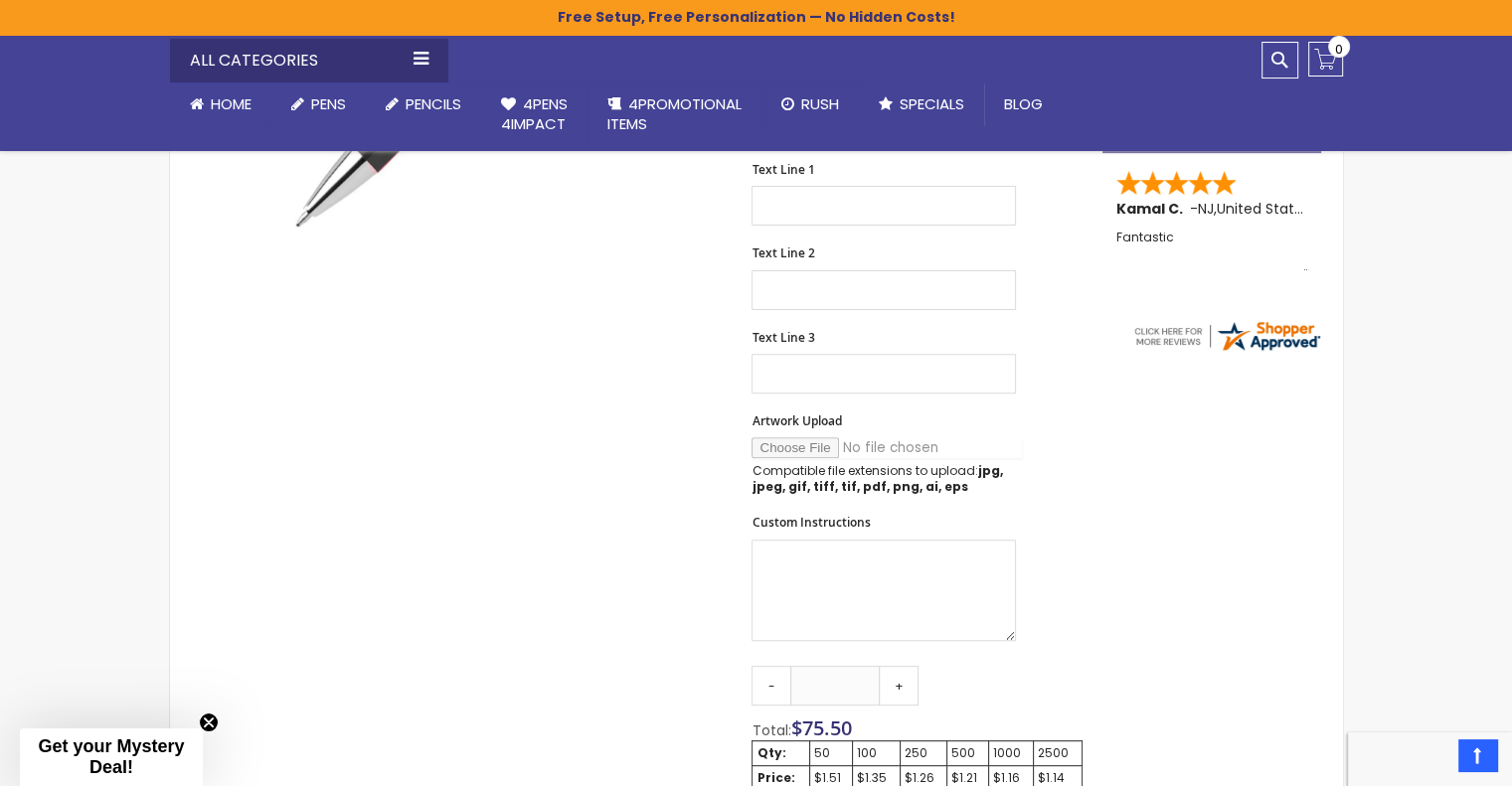 type on "**********" 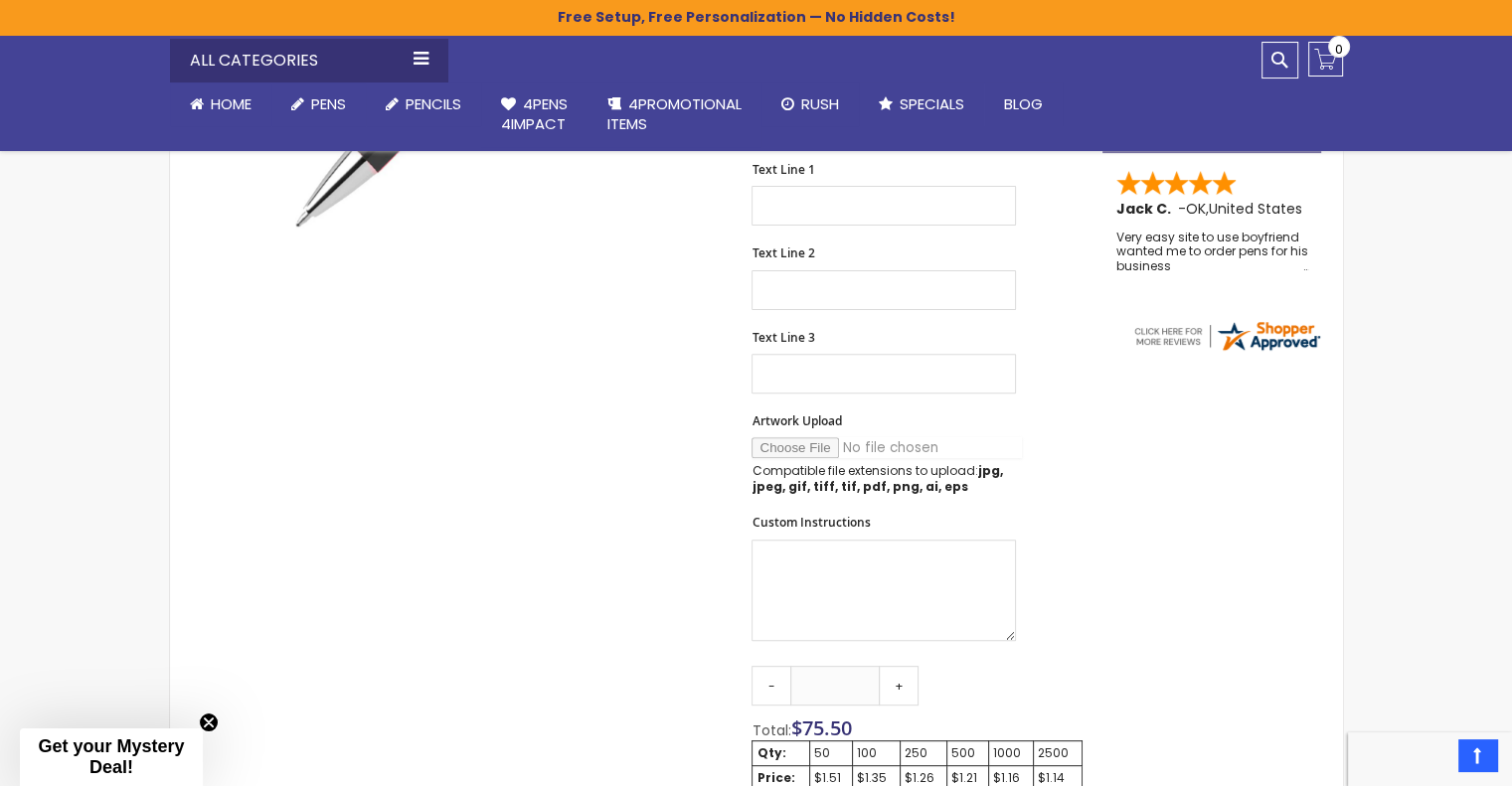scroll, scrollTop: 298, scrollLeft: 0, axis: vertical 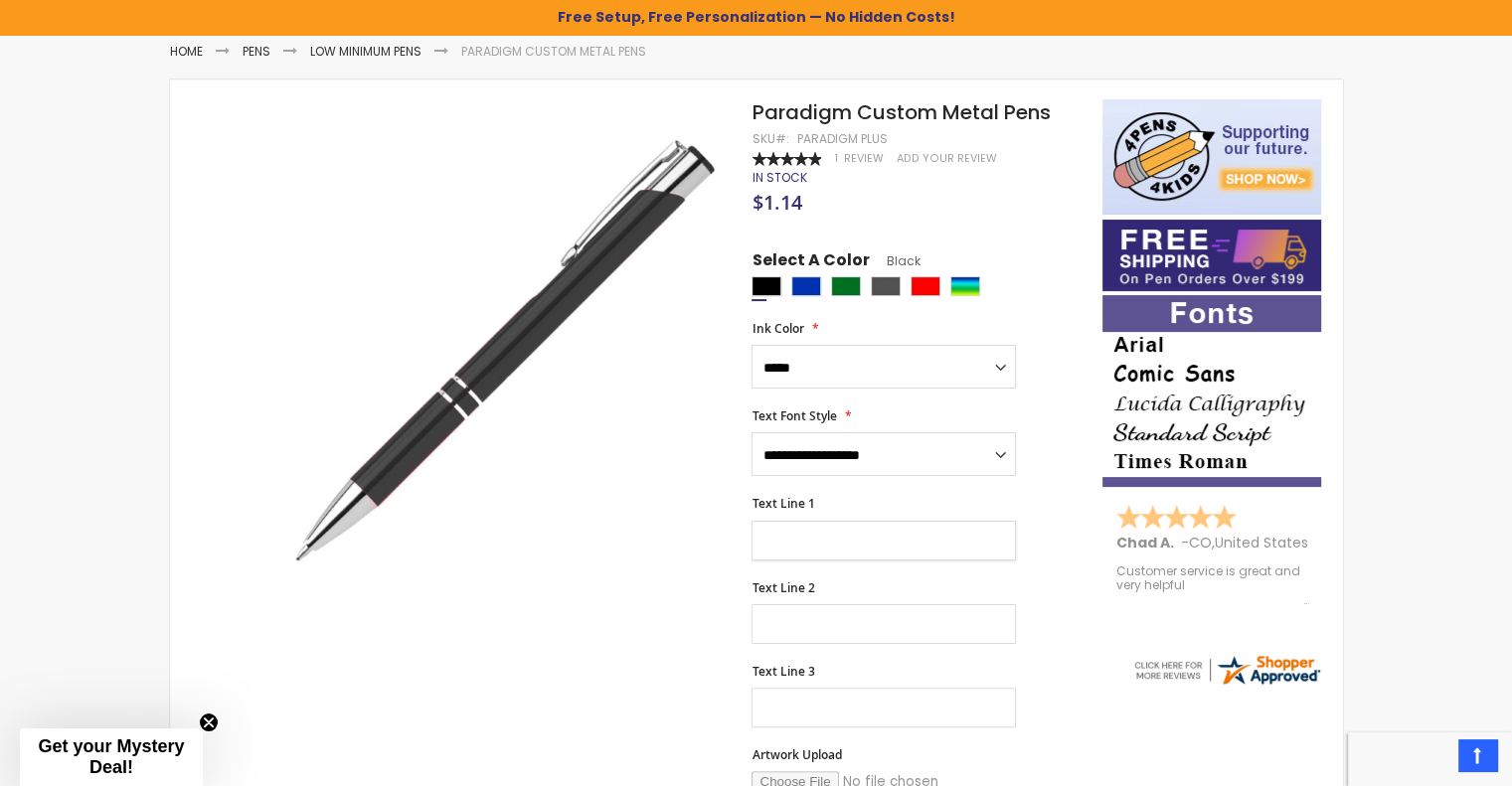 click on "Text Line 1" at bounding box center (884, 541) 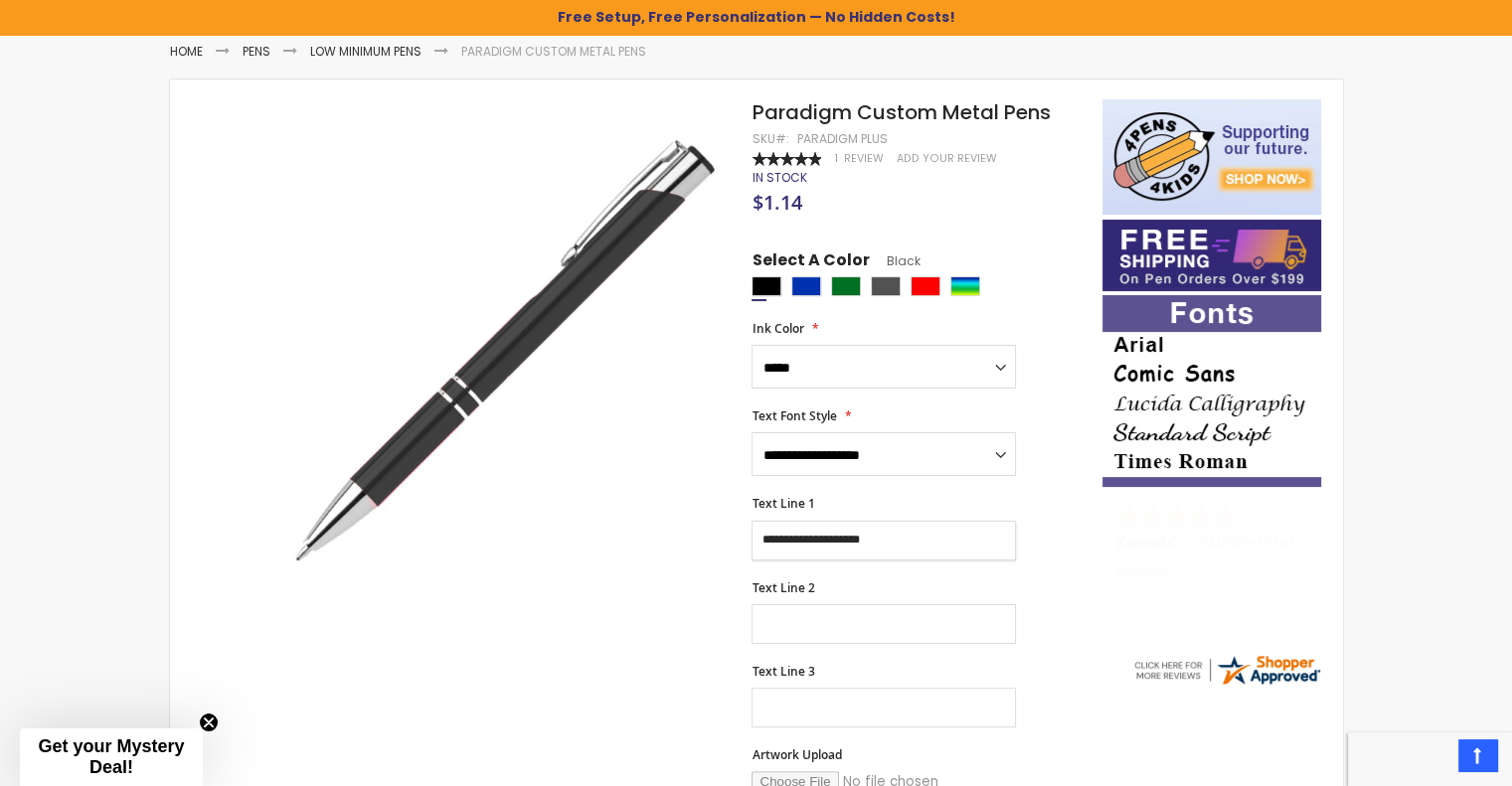 type on "**********" 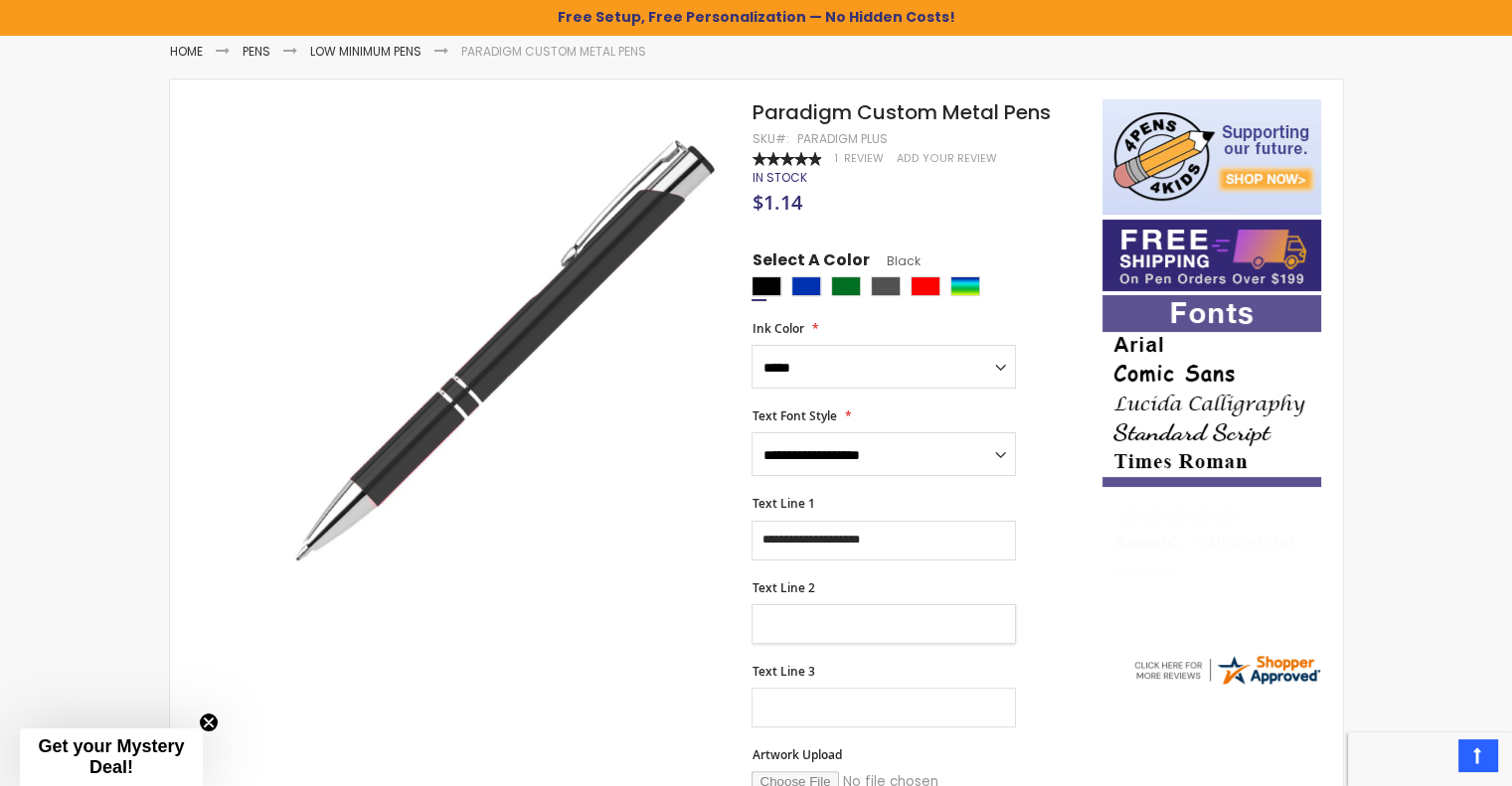 click on "Text Line 2" at bounding box center (884, 624) 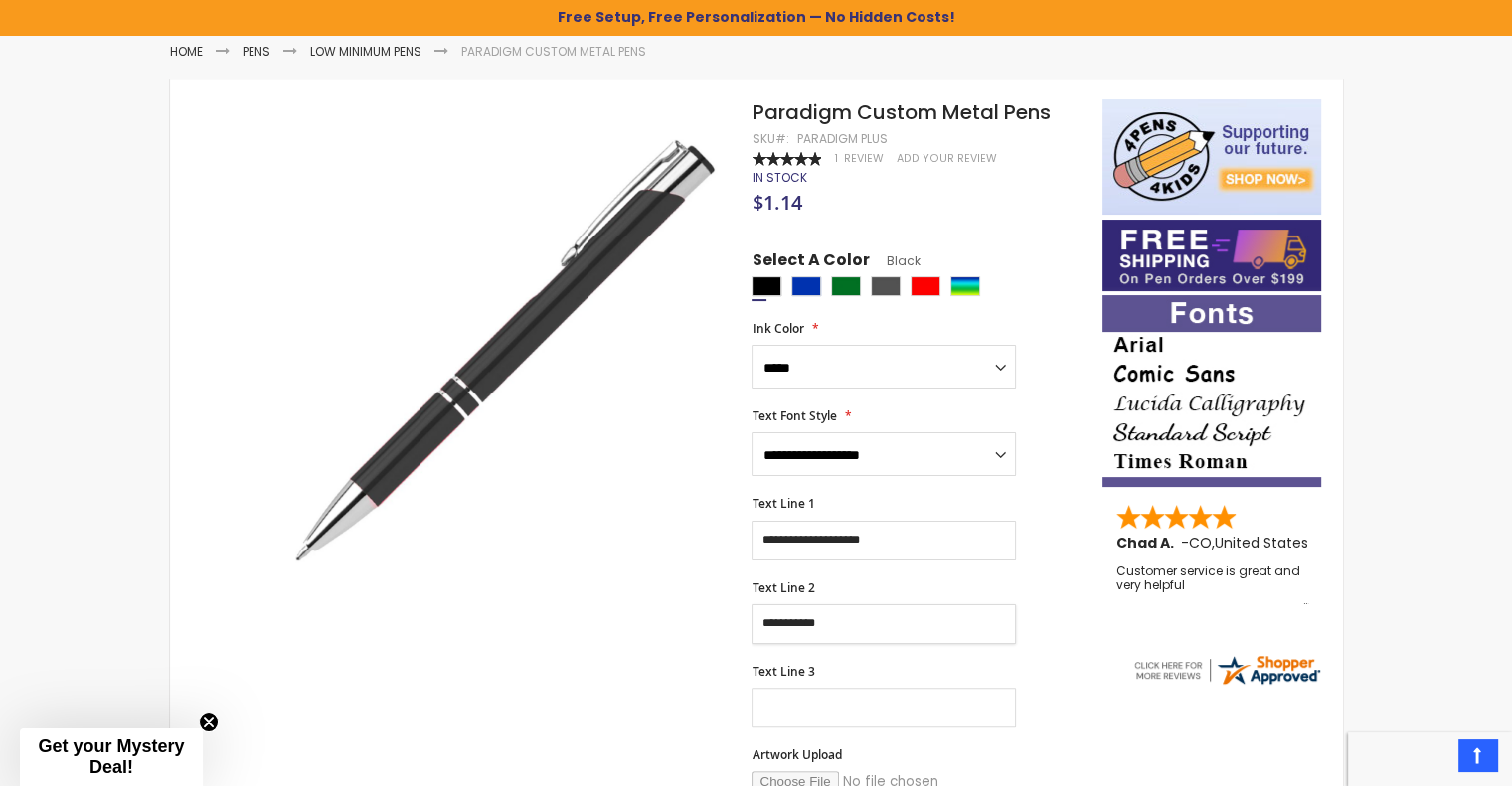 type on "**********" 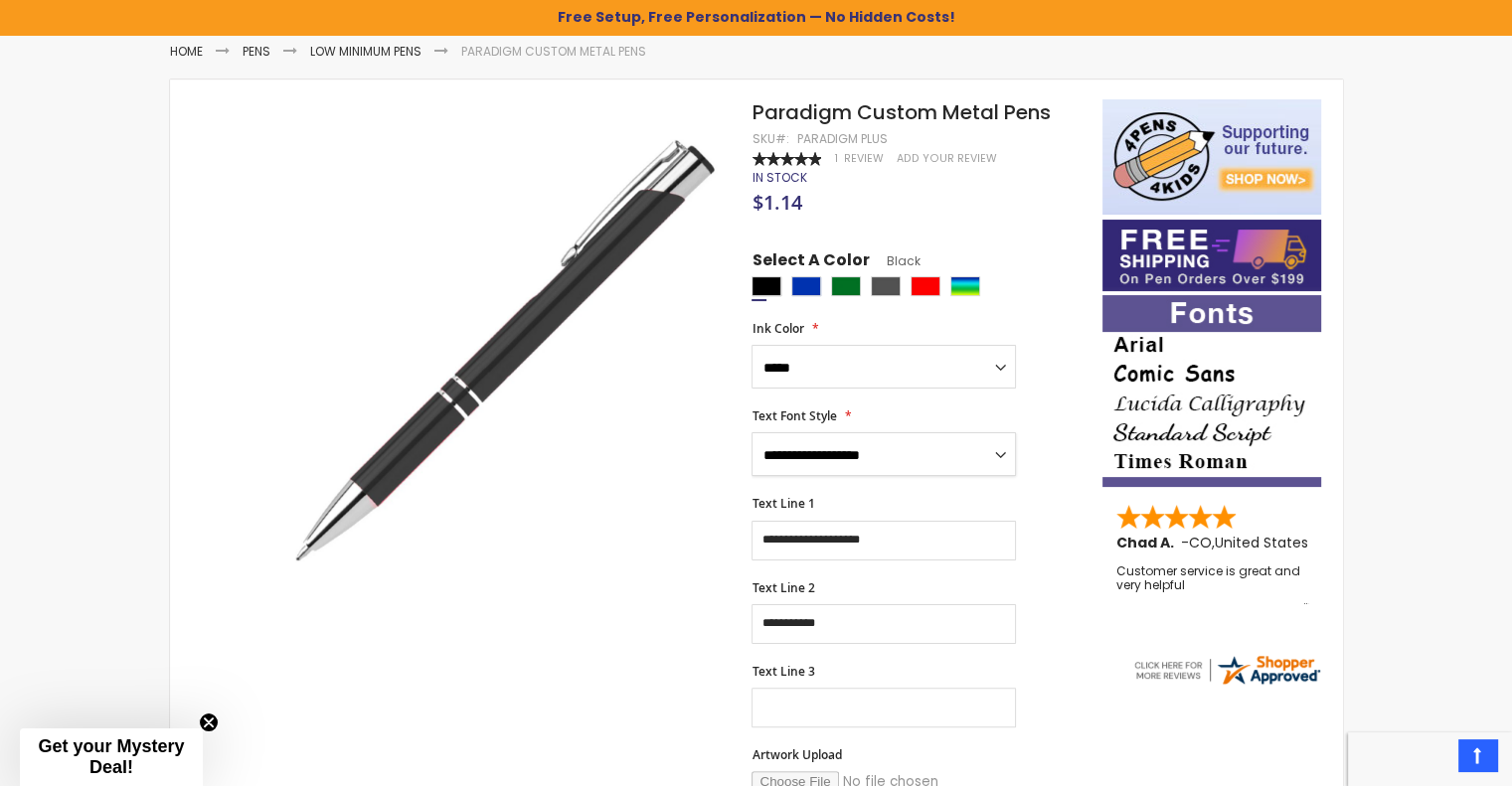 click on "**********" at bounding box center (884, 454) 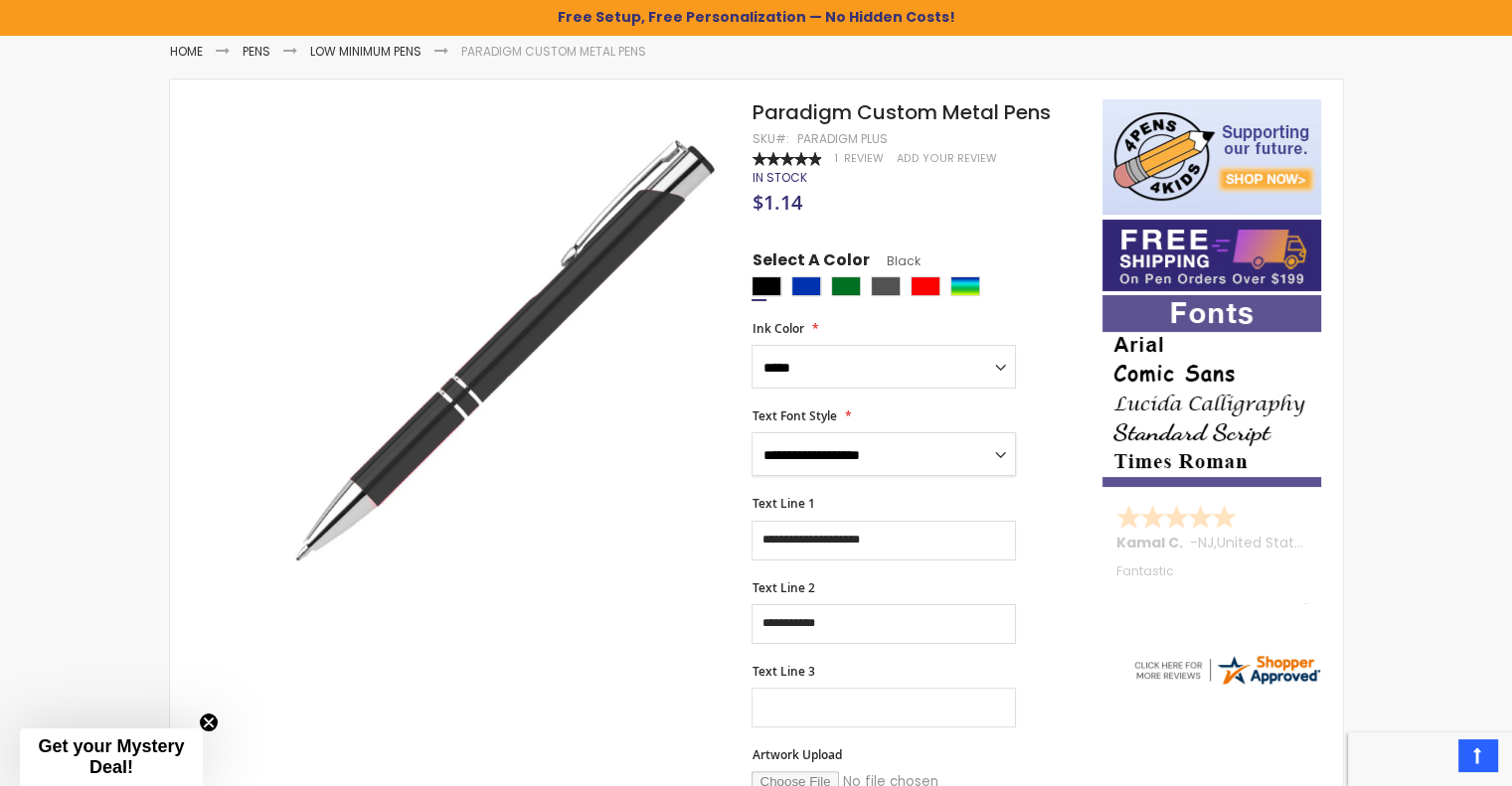select on "****" 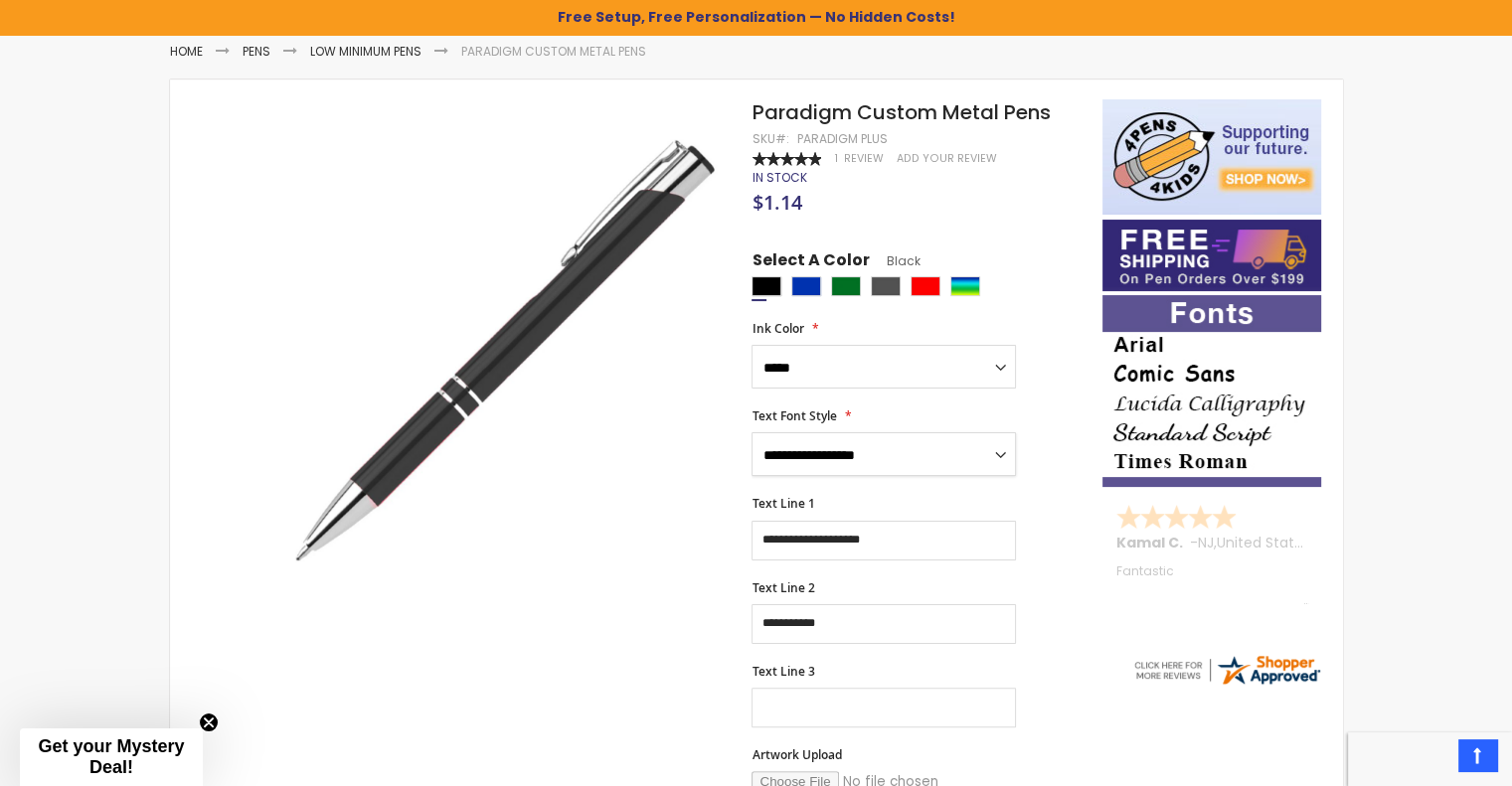 click on "**********" at bounding box center [884, 454] 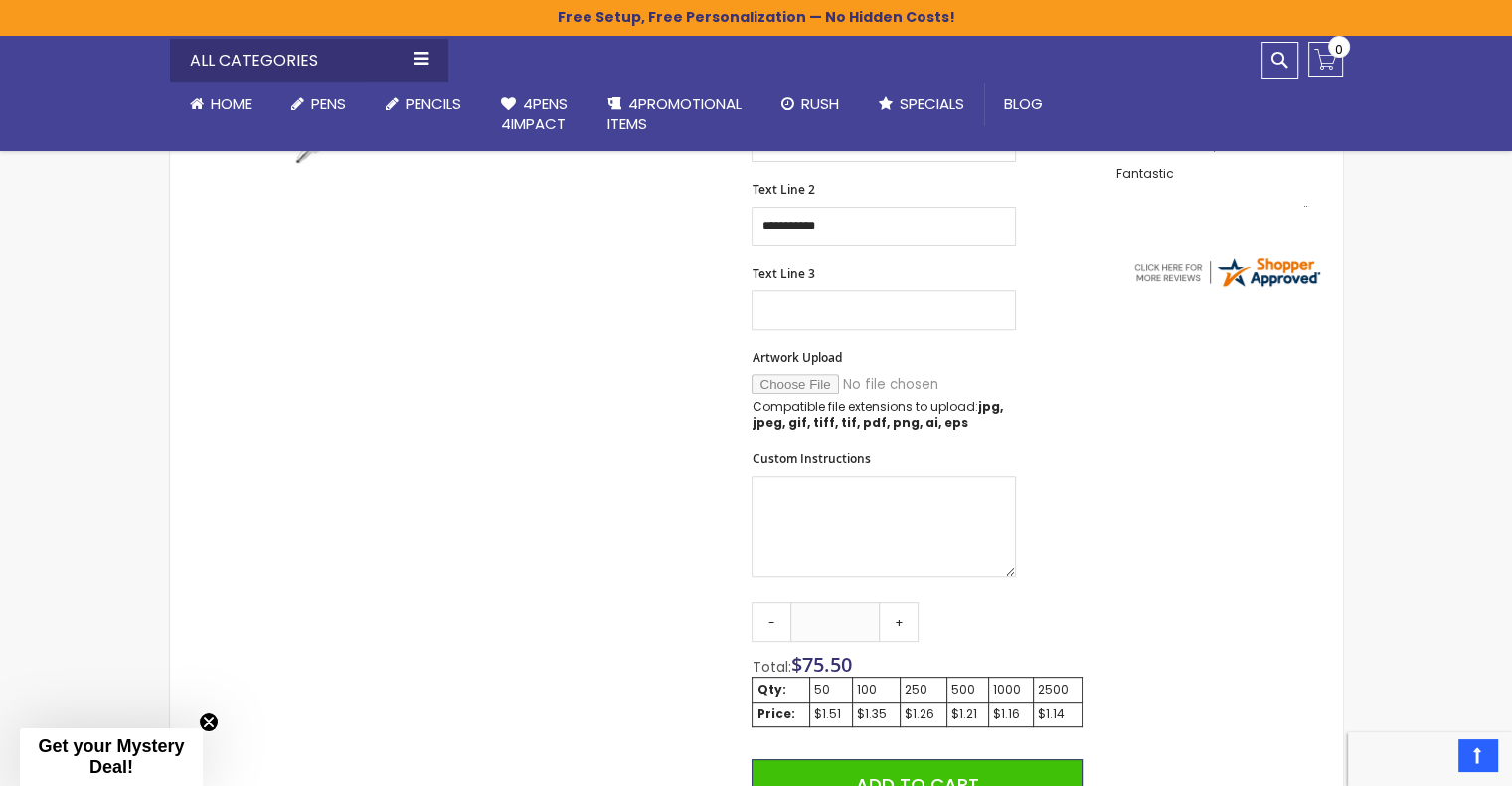 scroll, scrollTop: 696, scrollLeft: 0, axis: vertical 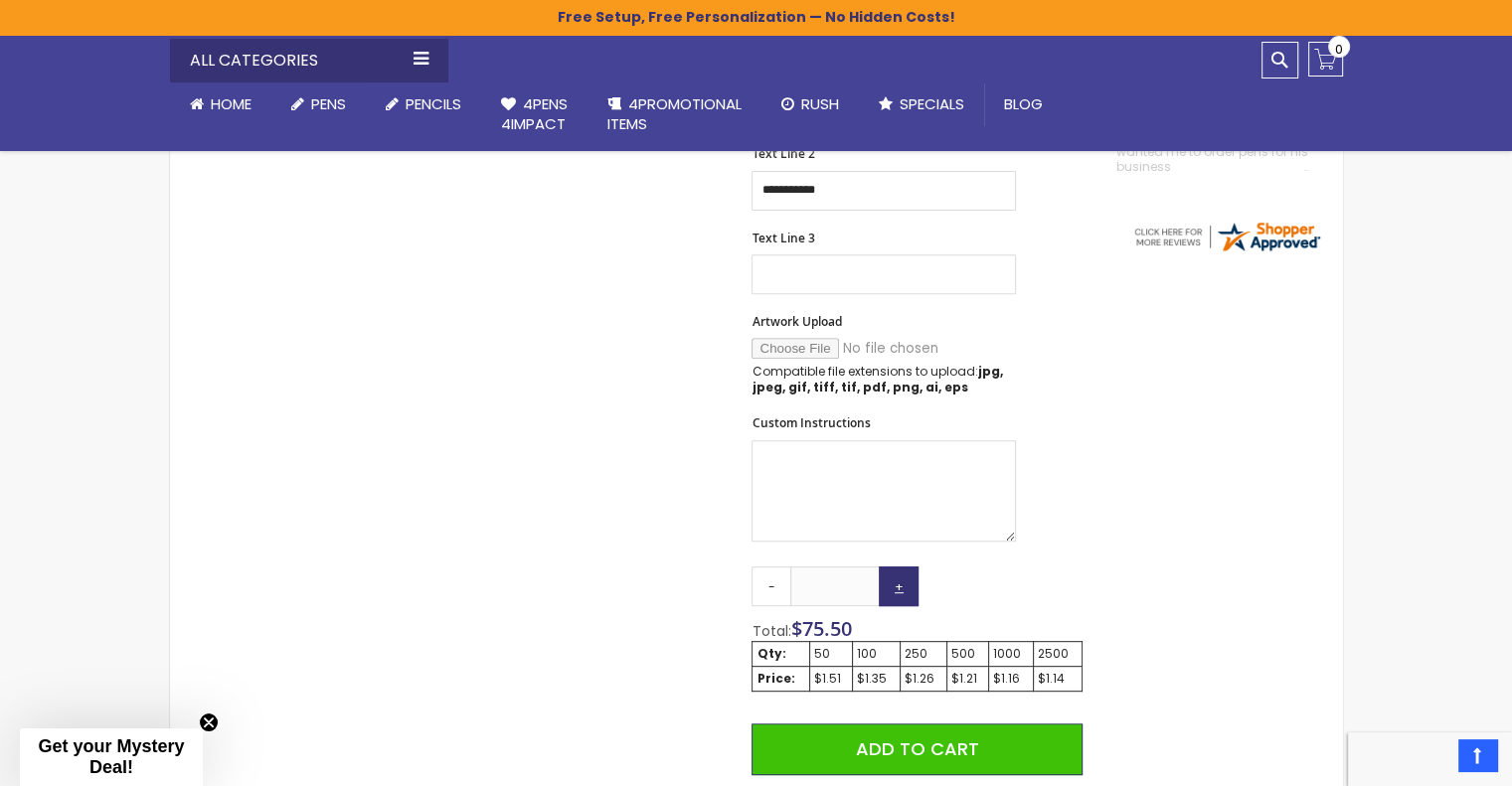 click on "+" at bounding box center [899, 586] 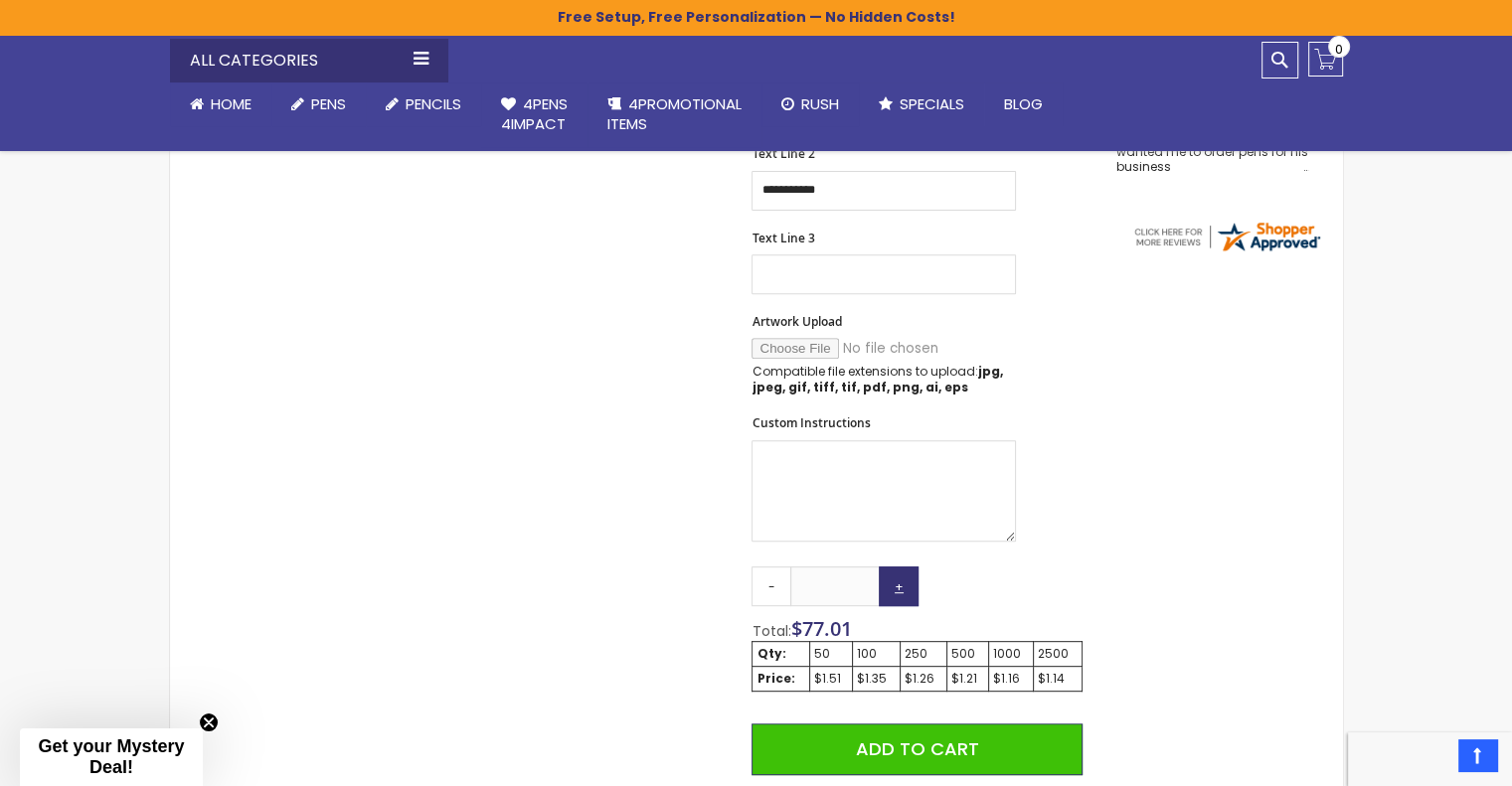 click on "+" at bounding box center (899, 586) 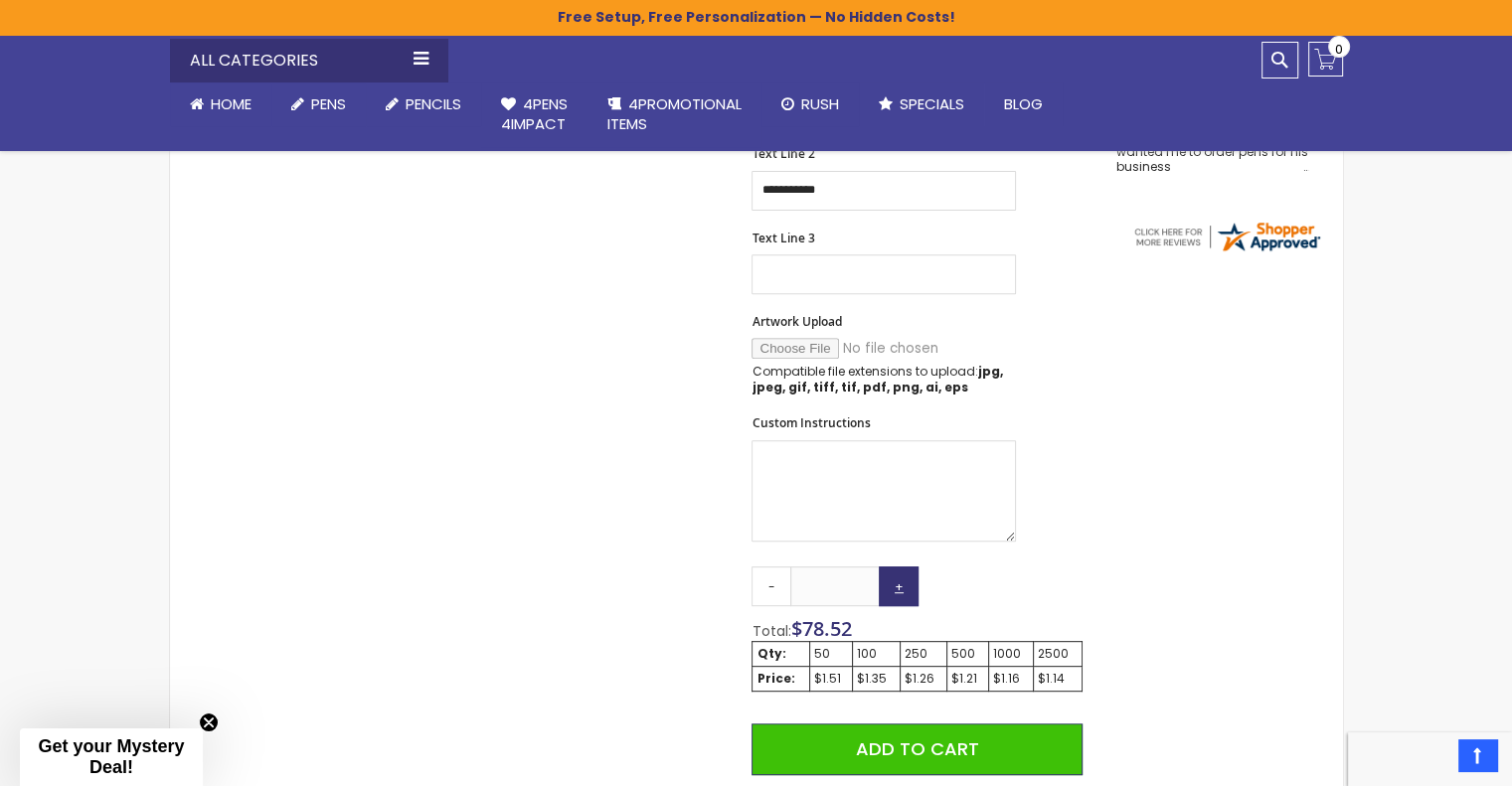 click on "+" at bounding box center [899, 586] 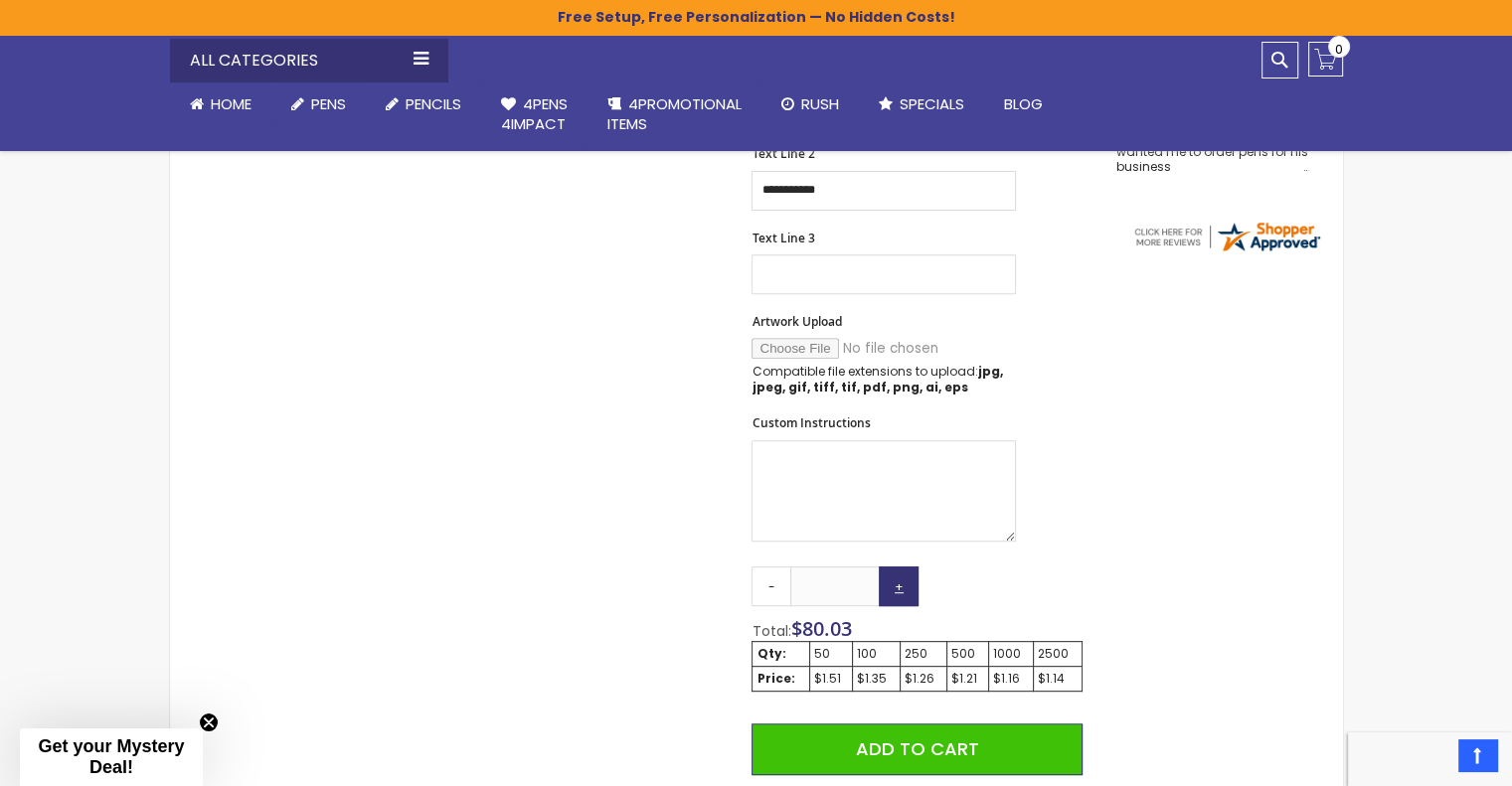 click on "+" at bounding box center [899, 586] 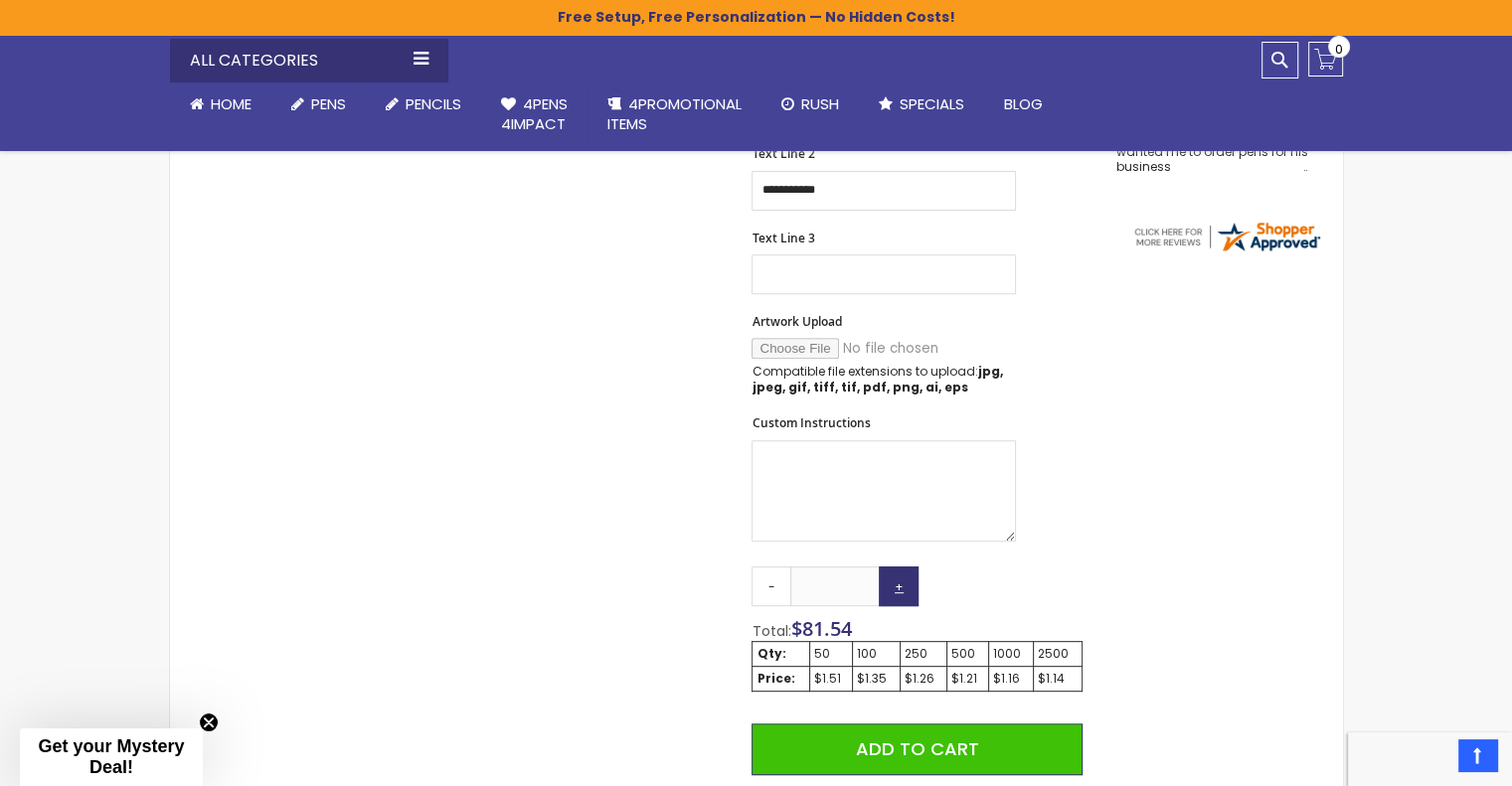 click on "+" at bounding box center (899, 586) 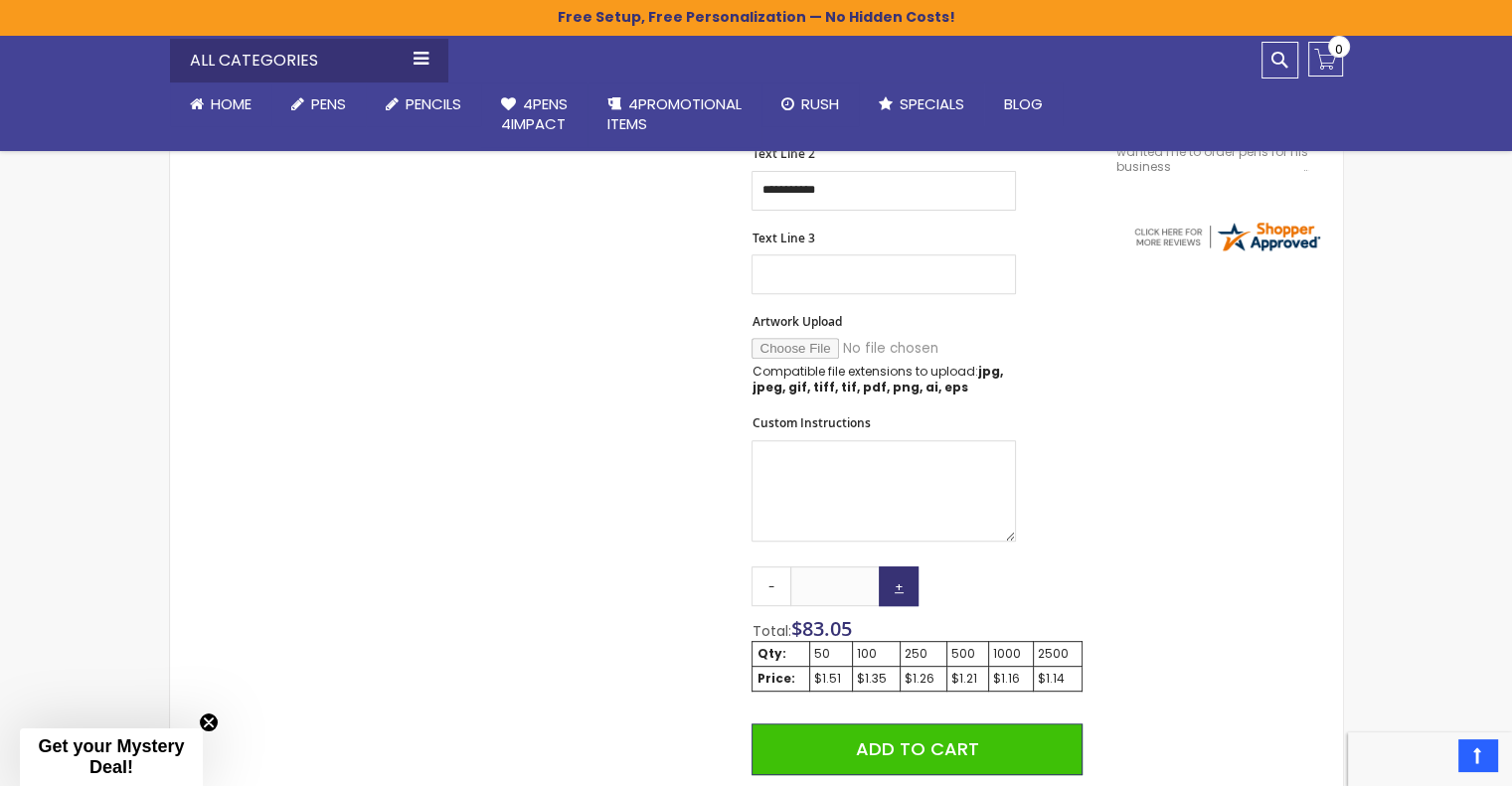 click on "+" at bounding box center [899, 586] 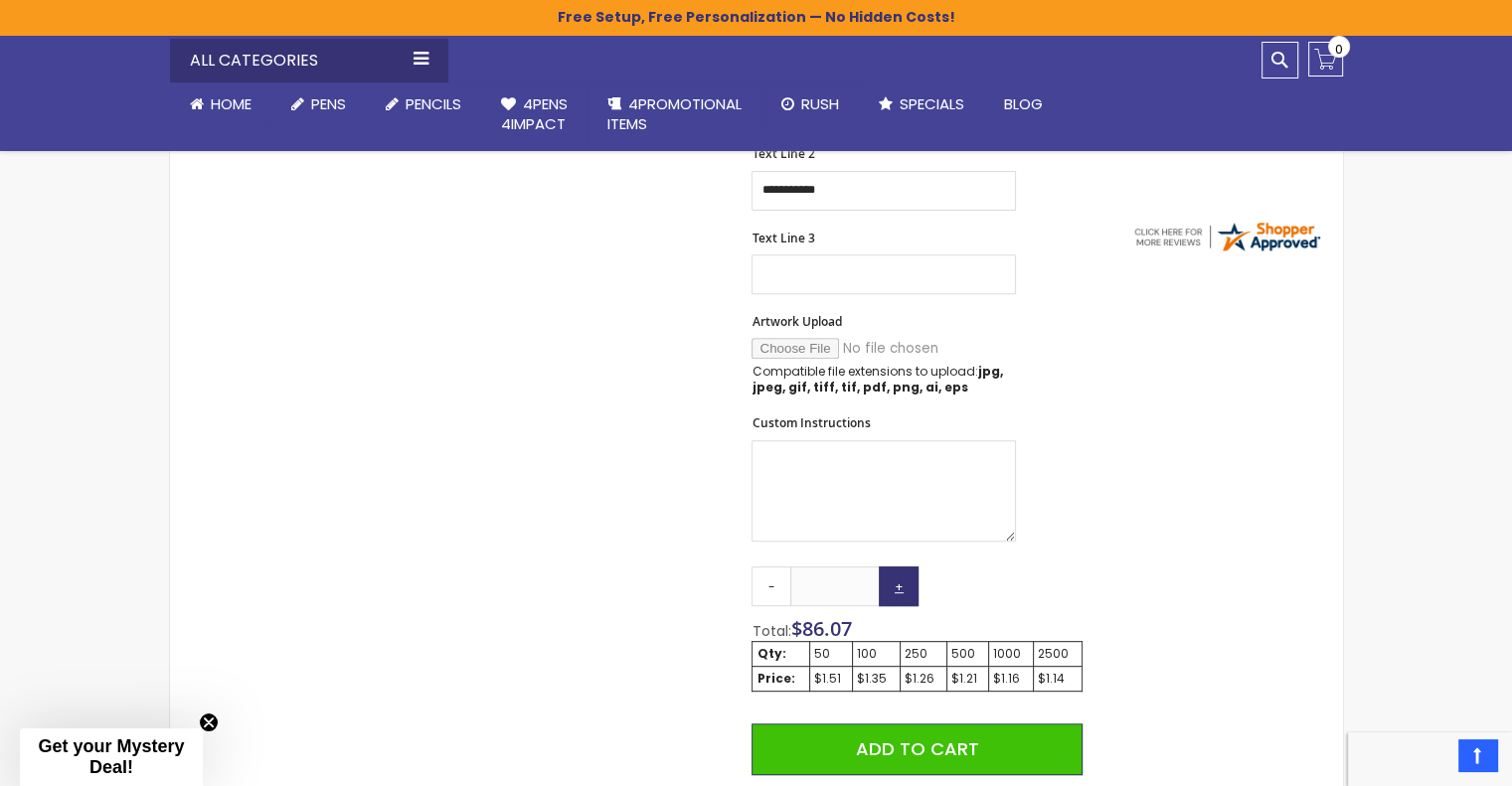 click on "+" at bounding box center [899, 586] 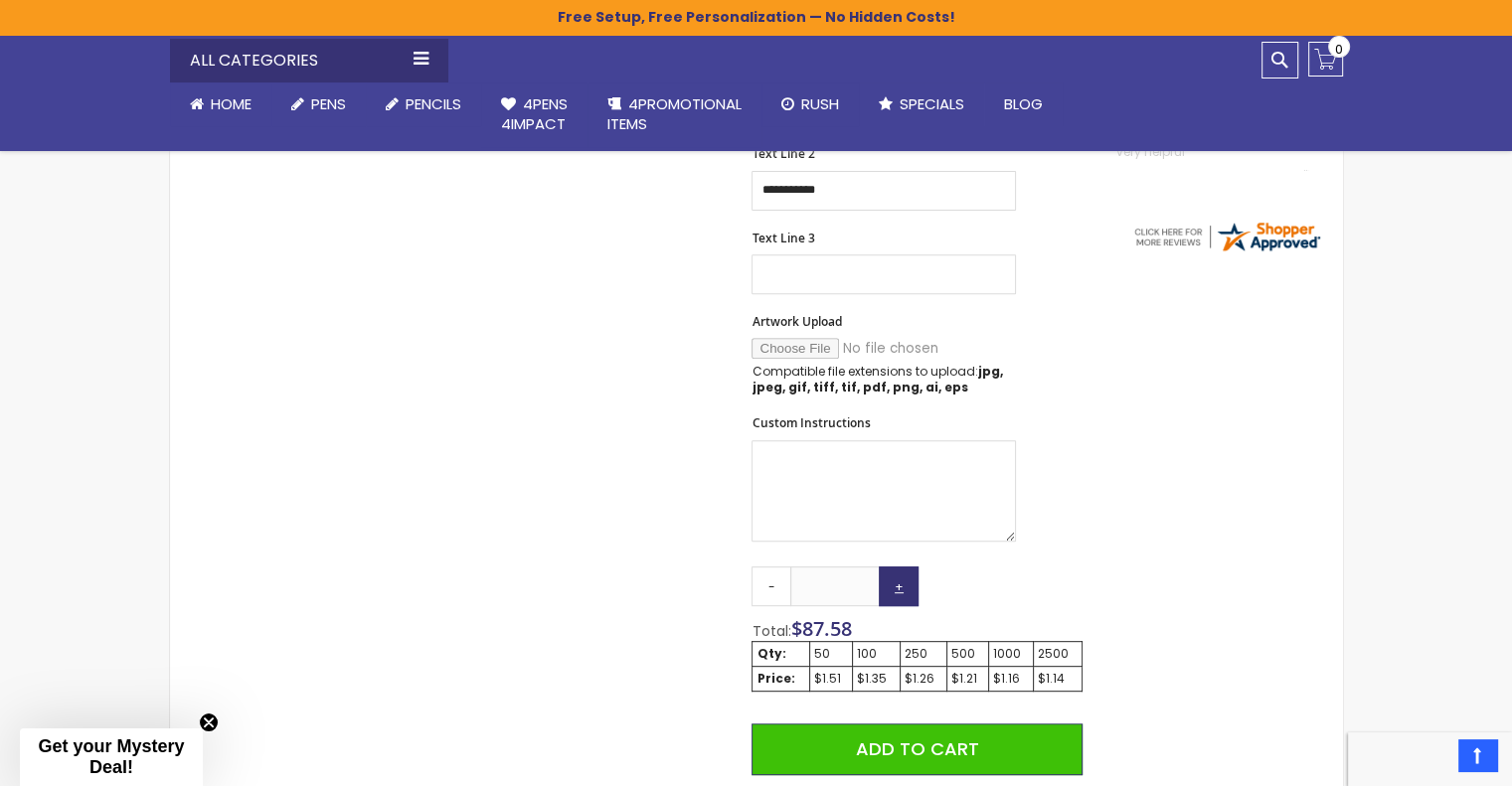 click on "+" at bounding box center (899, 586) 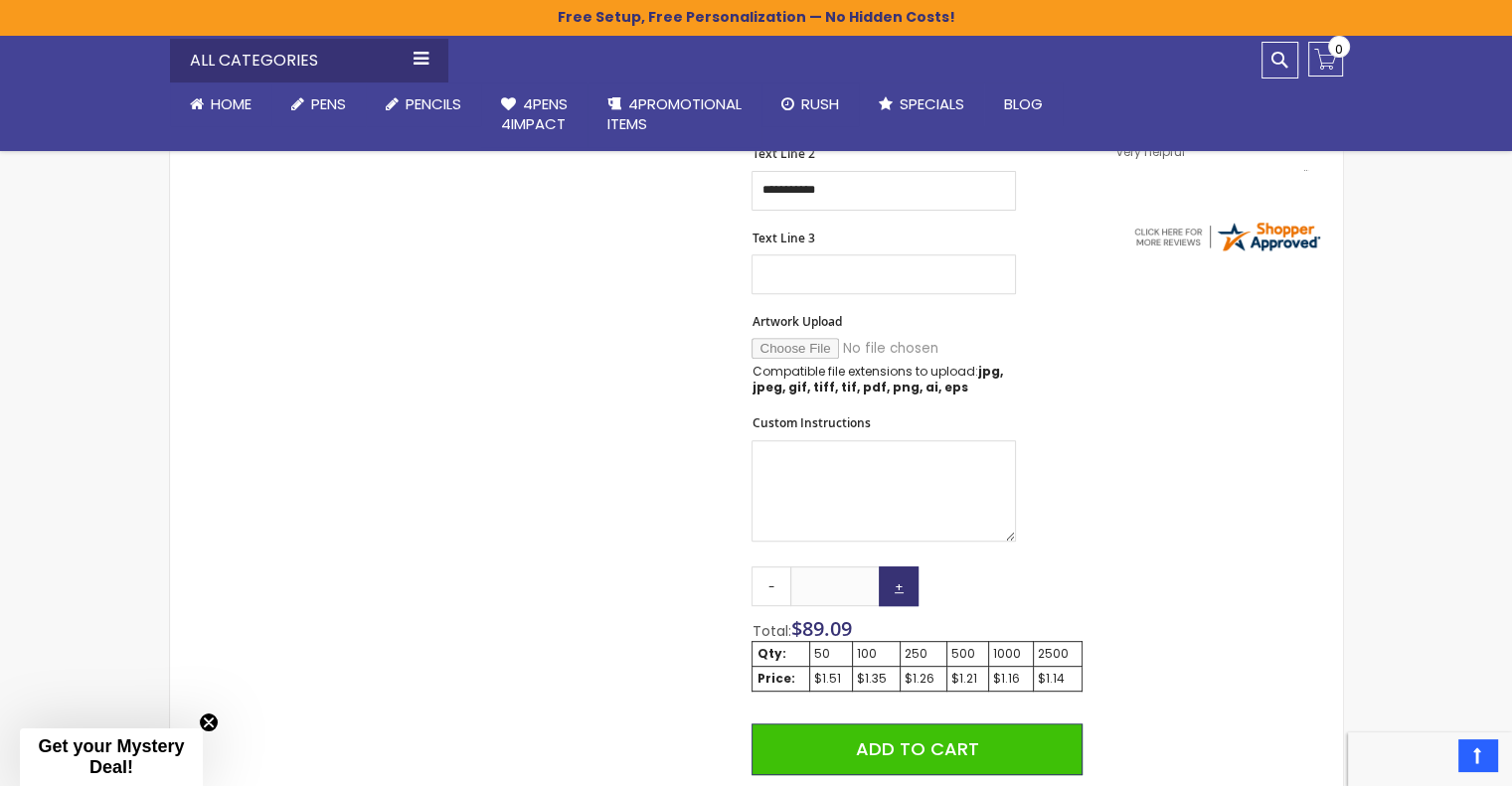click on "+" at bounding box center [899, 586] 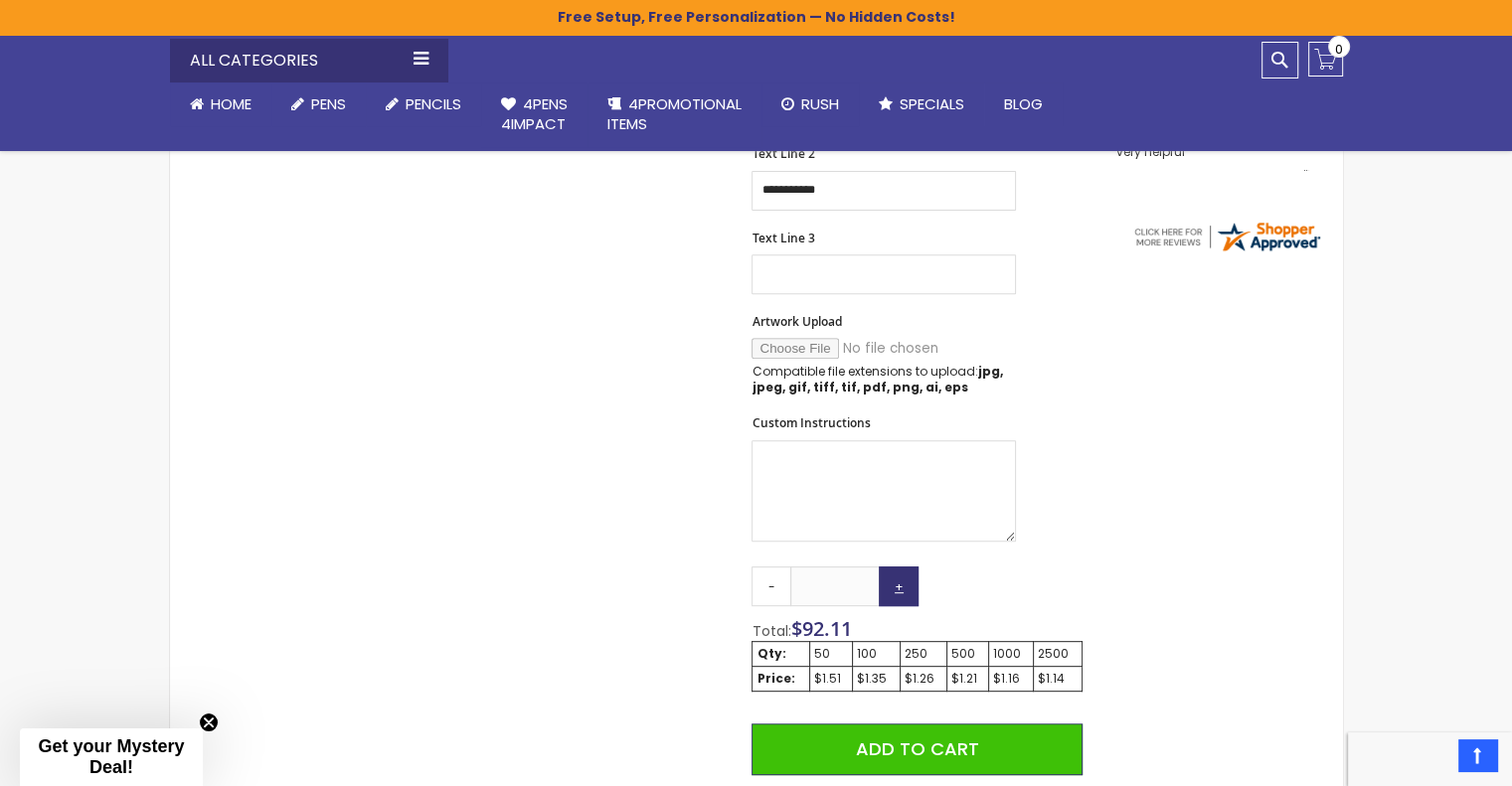 click on "+" at bounding box center (899, 586) 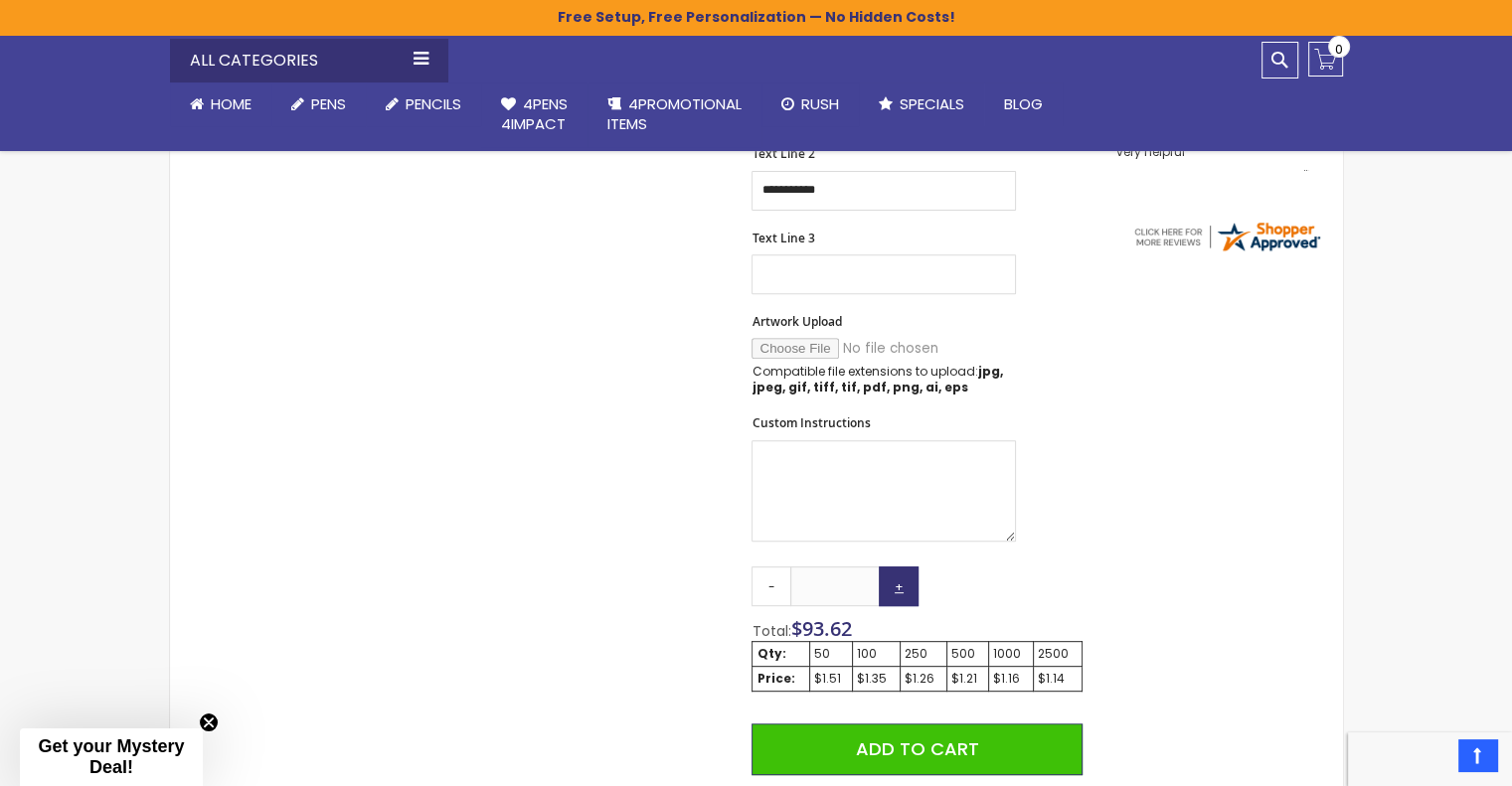 click on "+" at bounding box center (899, 586) 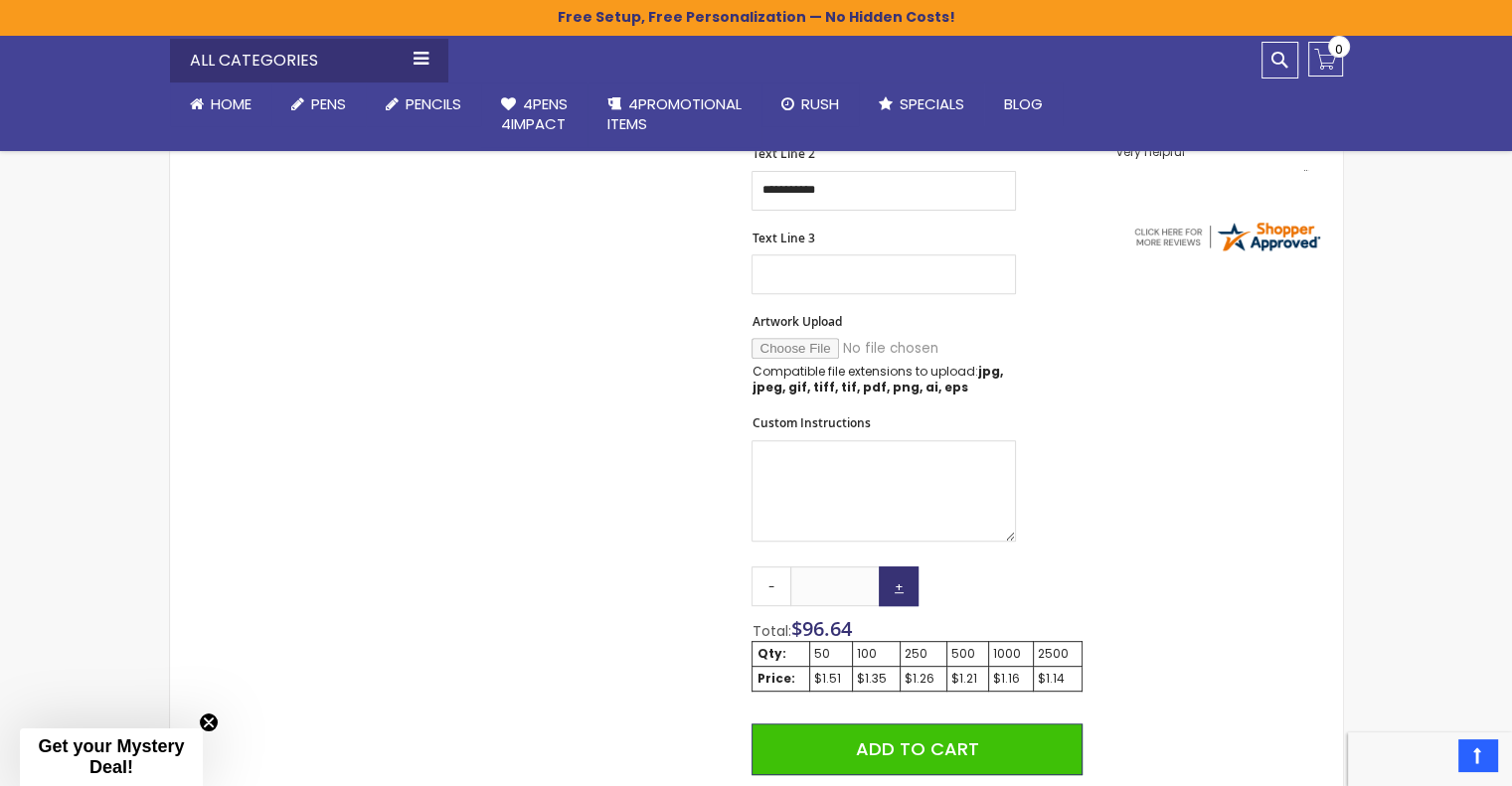 click on "+" at bounding box center [899, 586] 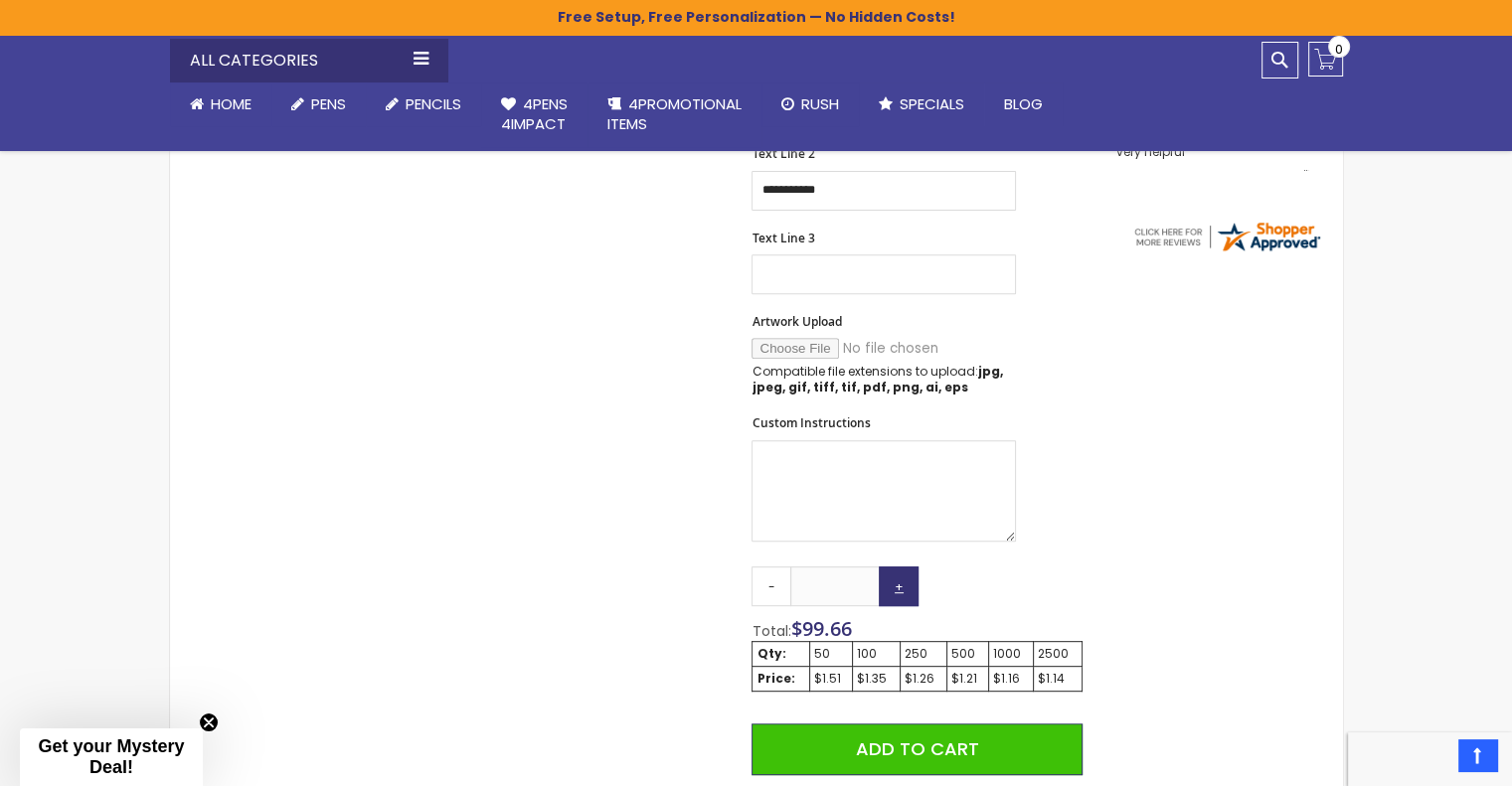 click on "+" at bounding box center [899, 586] 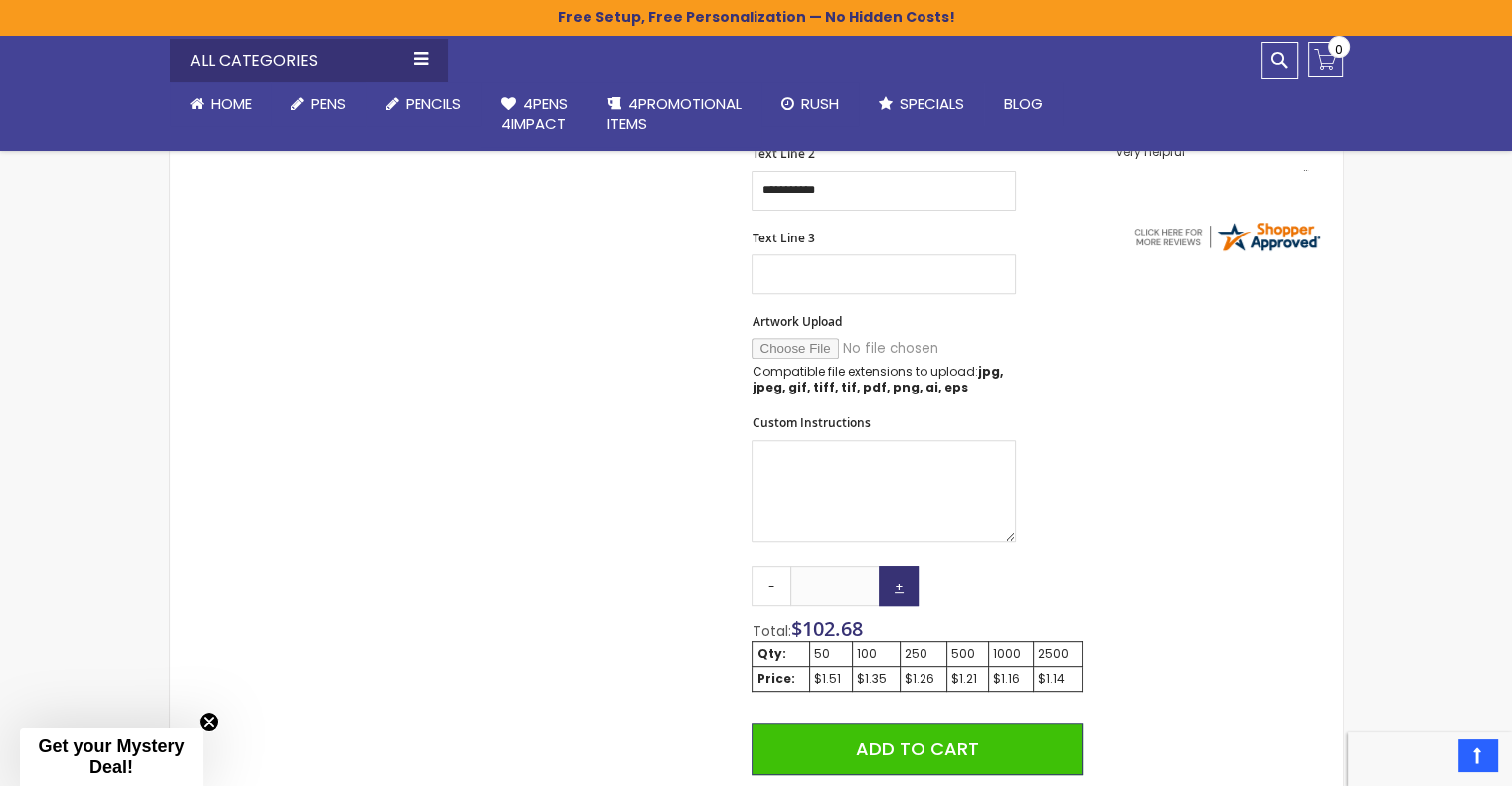 click on "+" at bounding box center [899, 586] 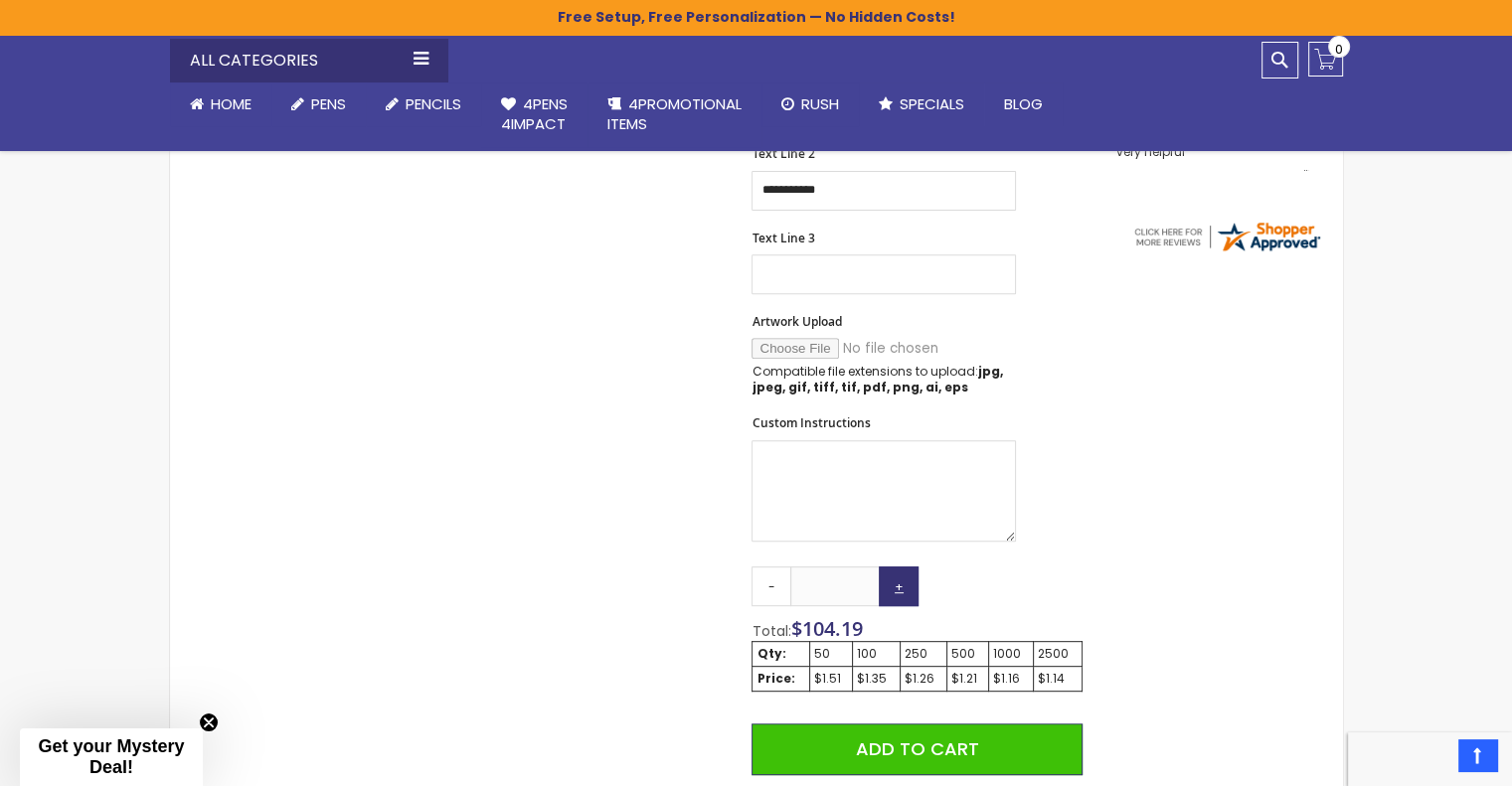 click on "+" at bounding box center [899, 586] 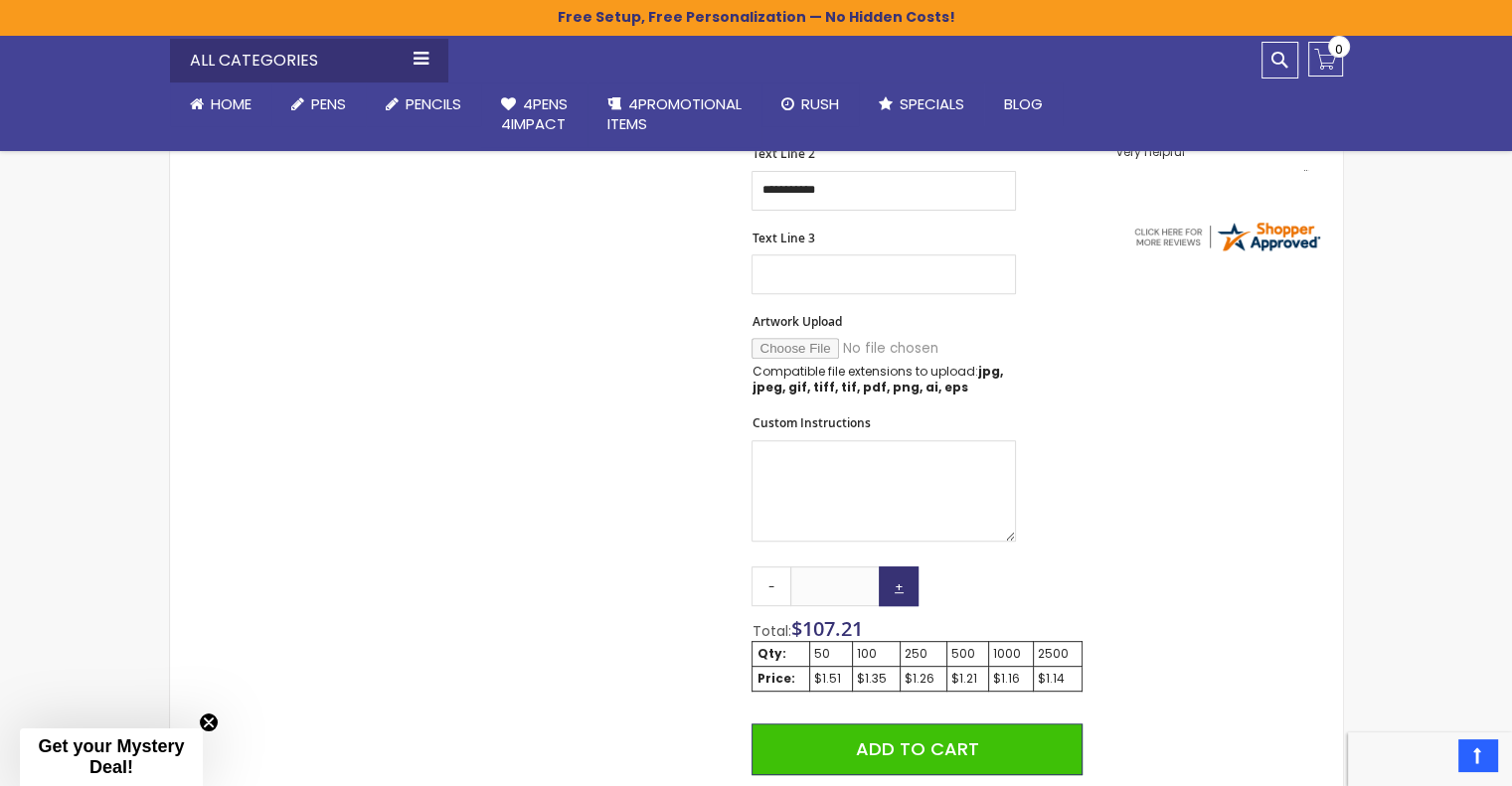 click on "+" at bounding box center (899, 586) 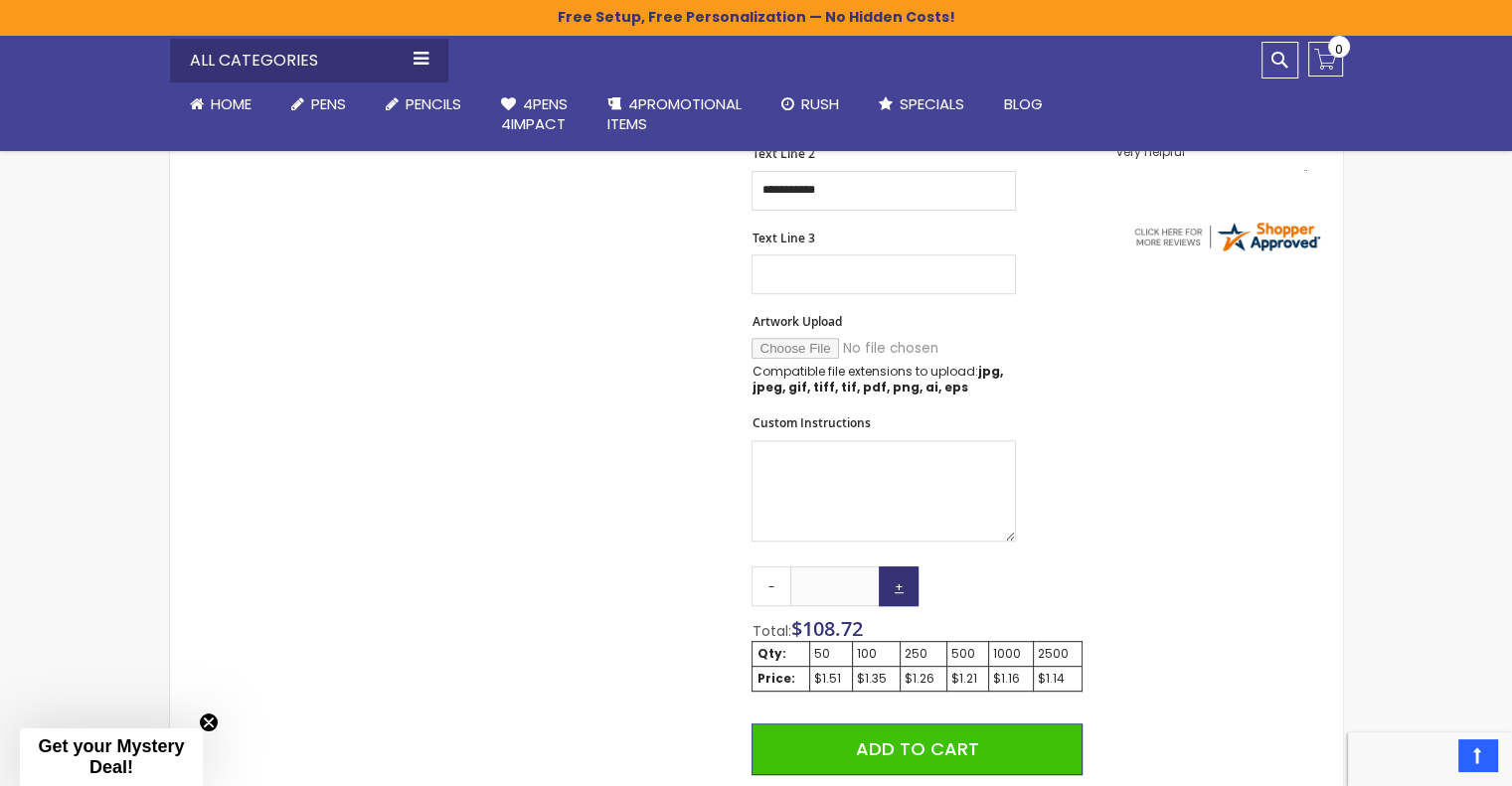 click on "+" at bounding box center [899, 586] 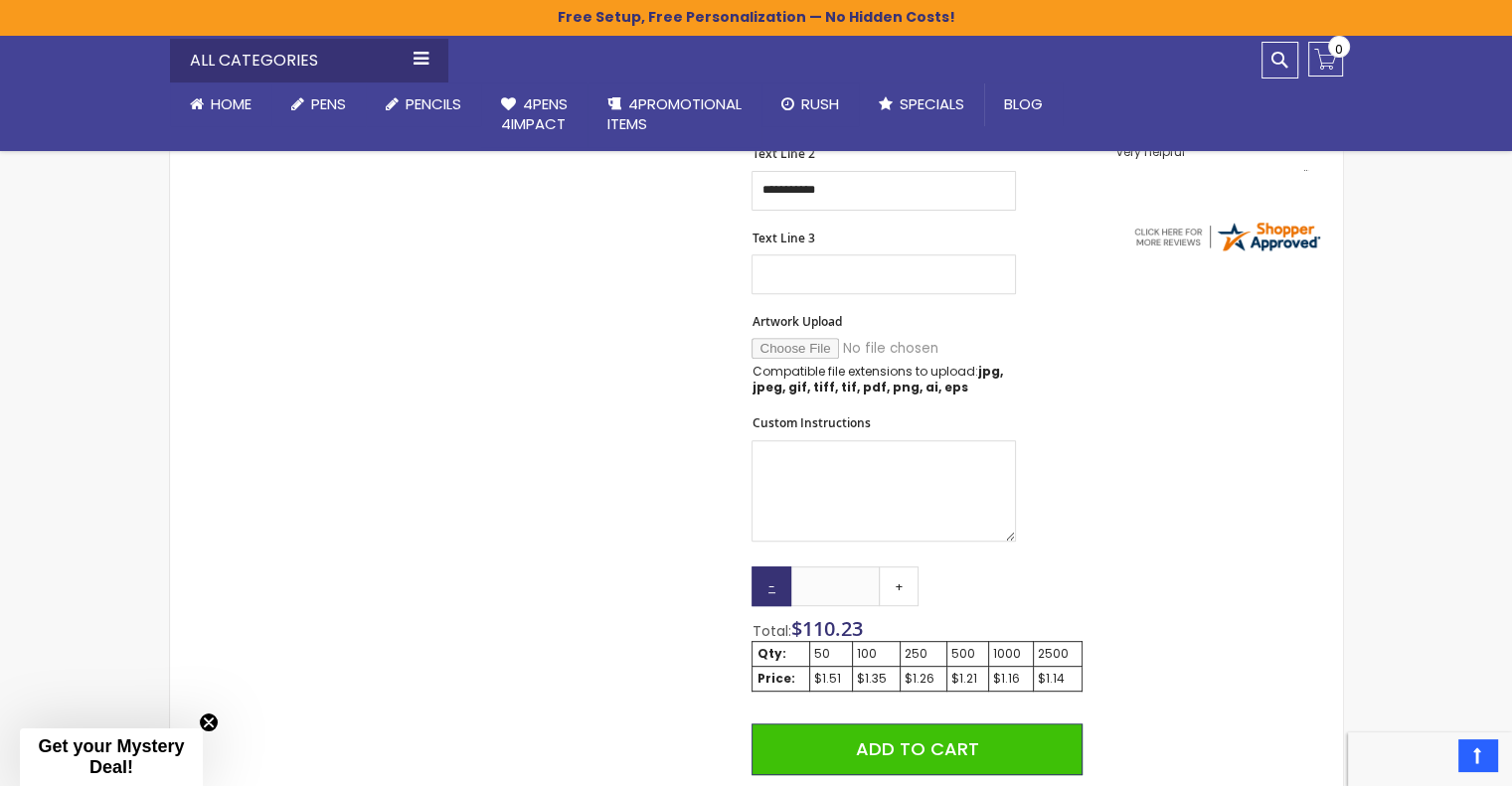 click on "-" at bounding box center [771, 586] 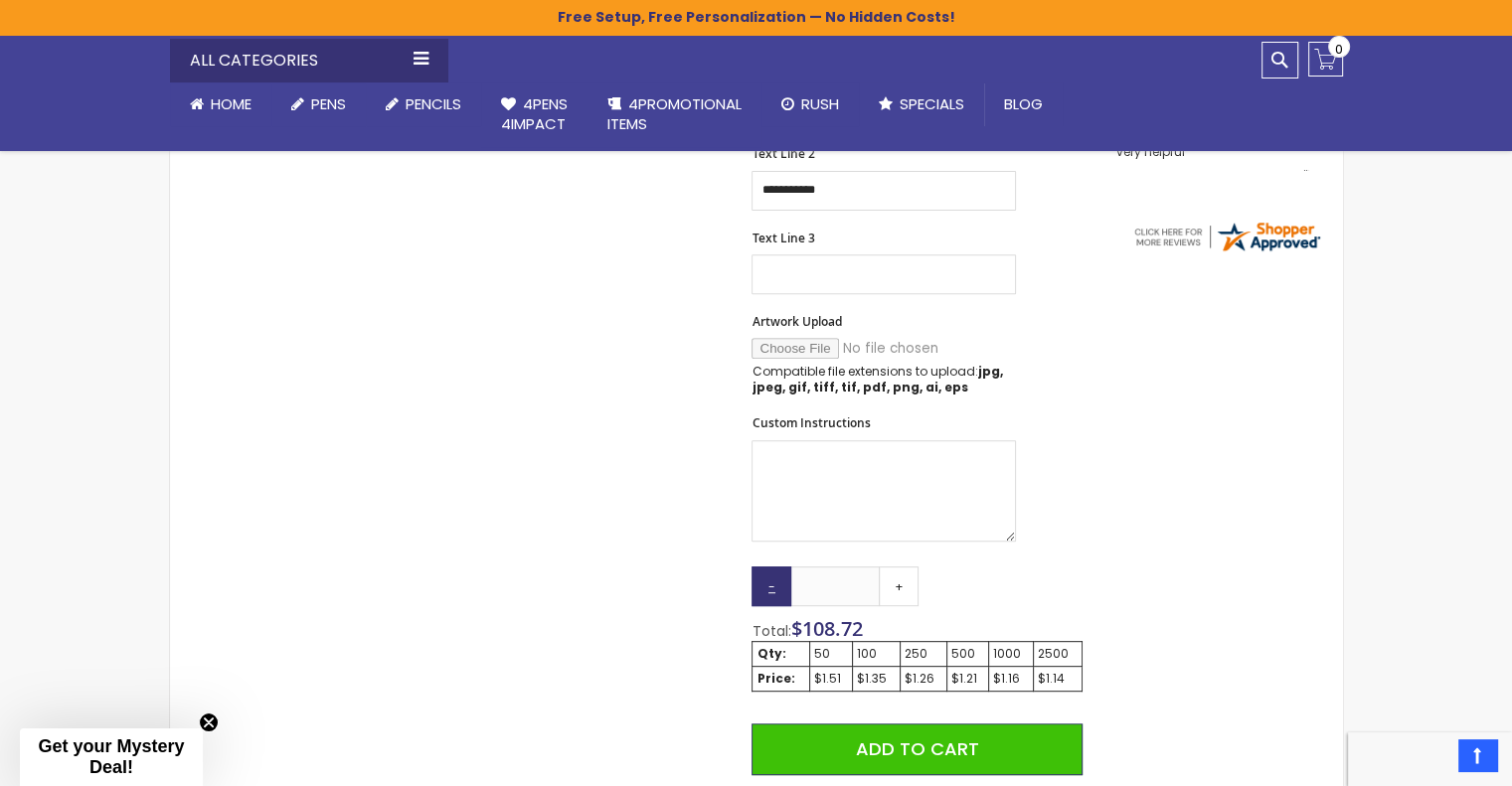 click on "-" at bounding box center [771, 586] 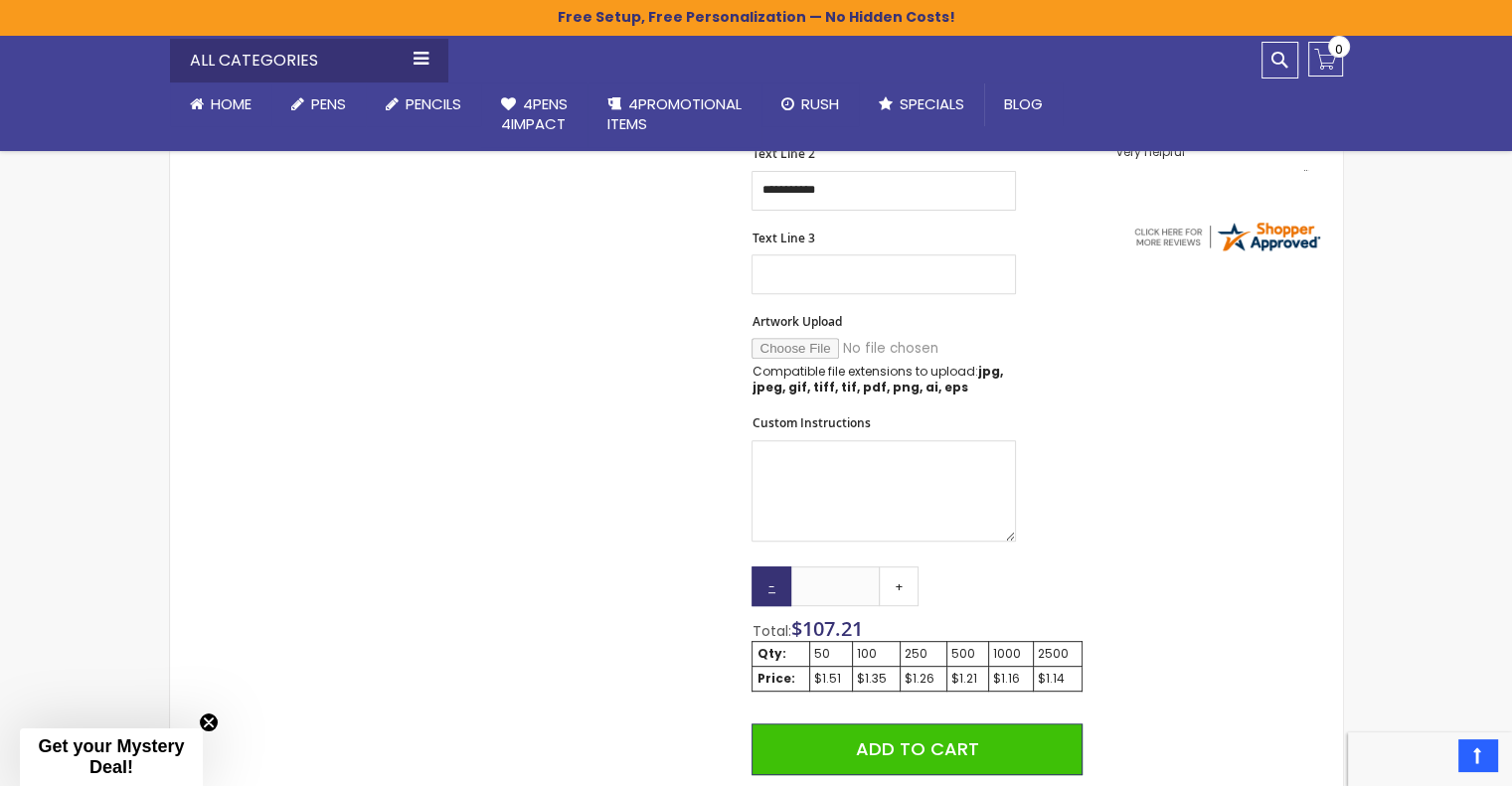 click on "-" at bounding box center [771, 586] 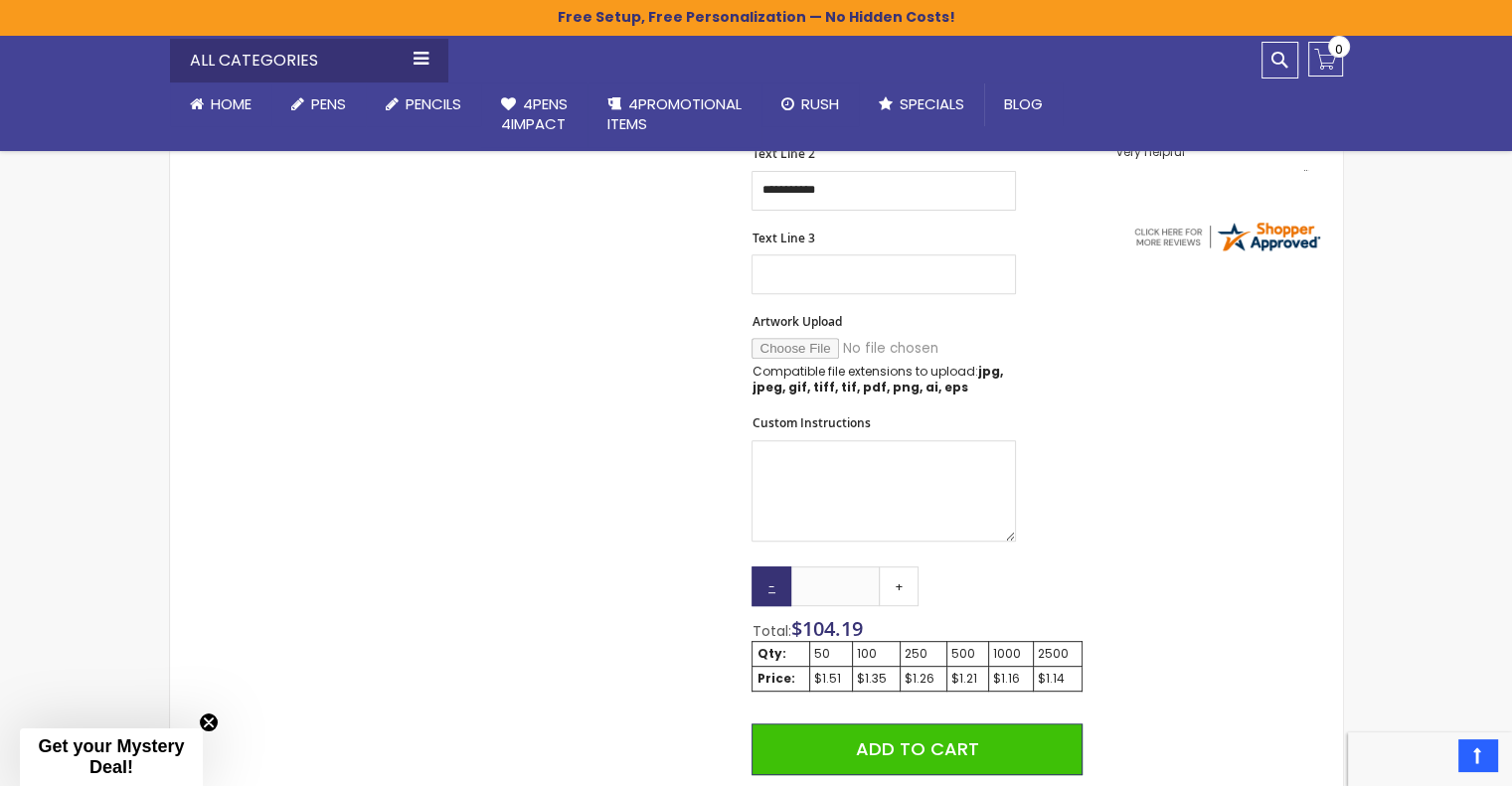 click on "-" at bounding box center (771, 586) 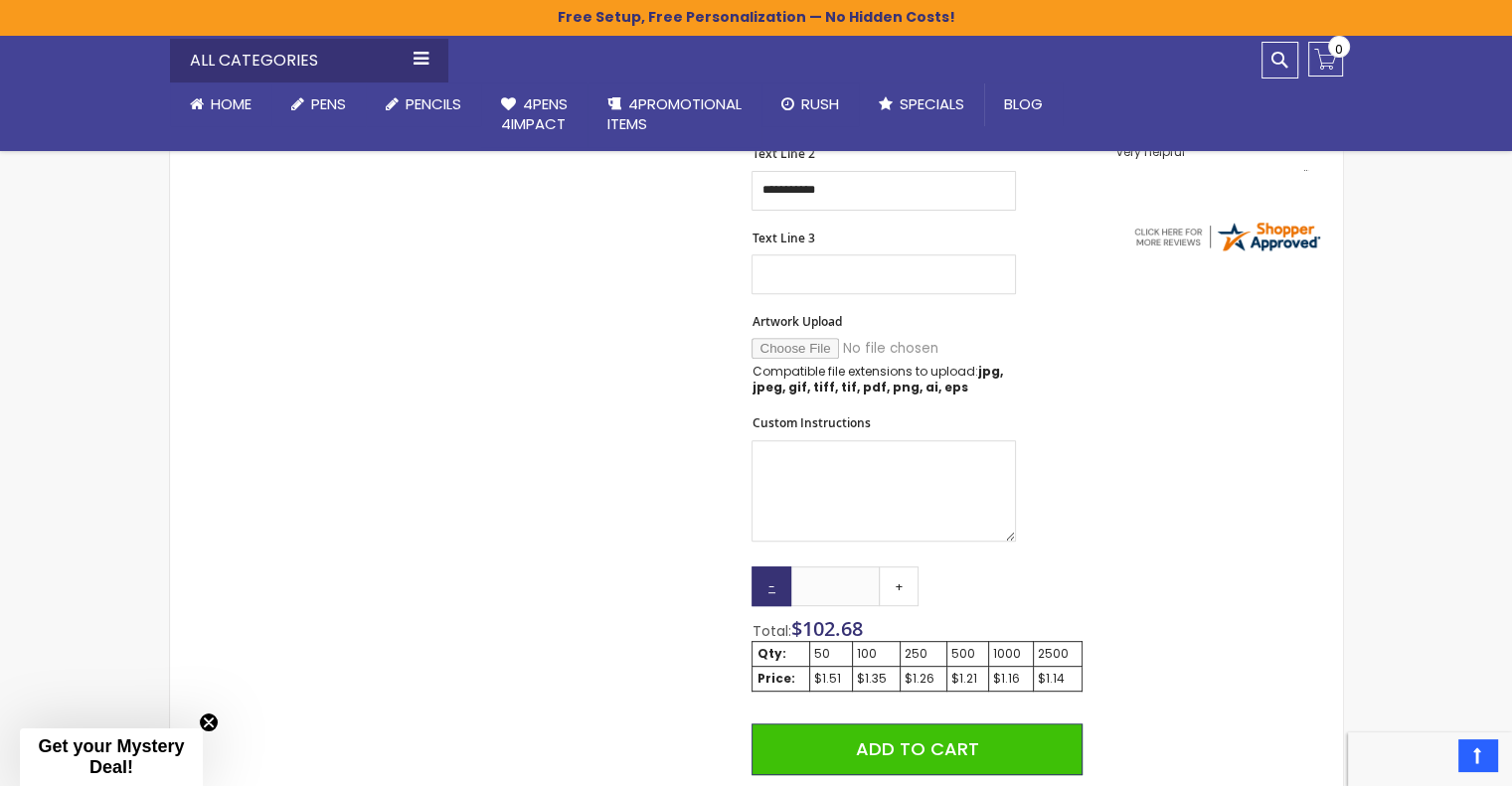 click on "-" at bounding box center (771, 586) 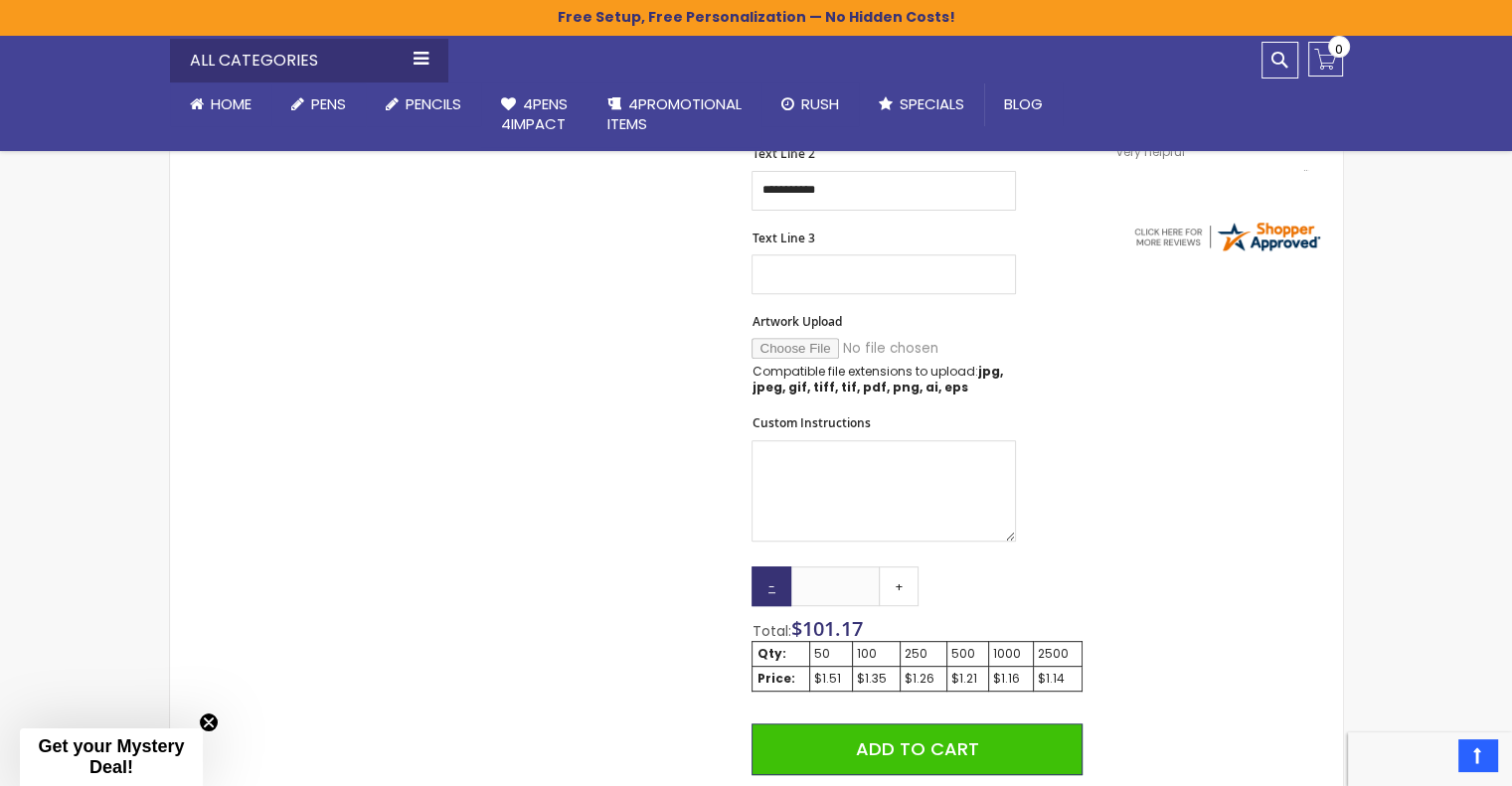 click on "-" at bounding box center [771, 586] 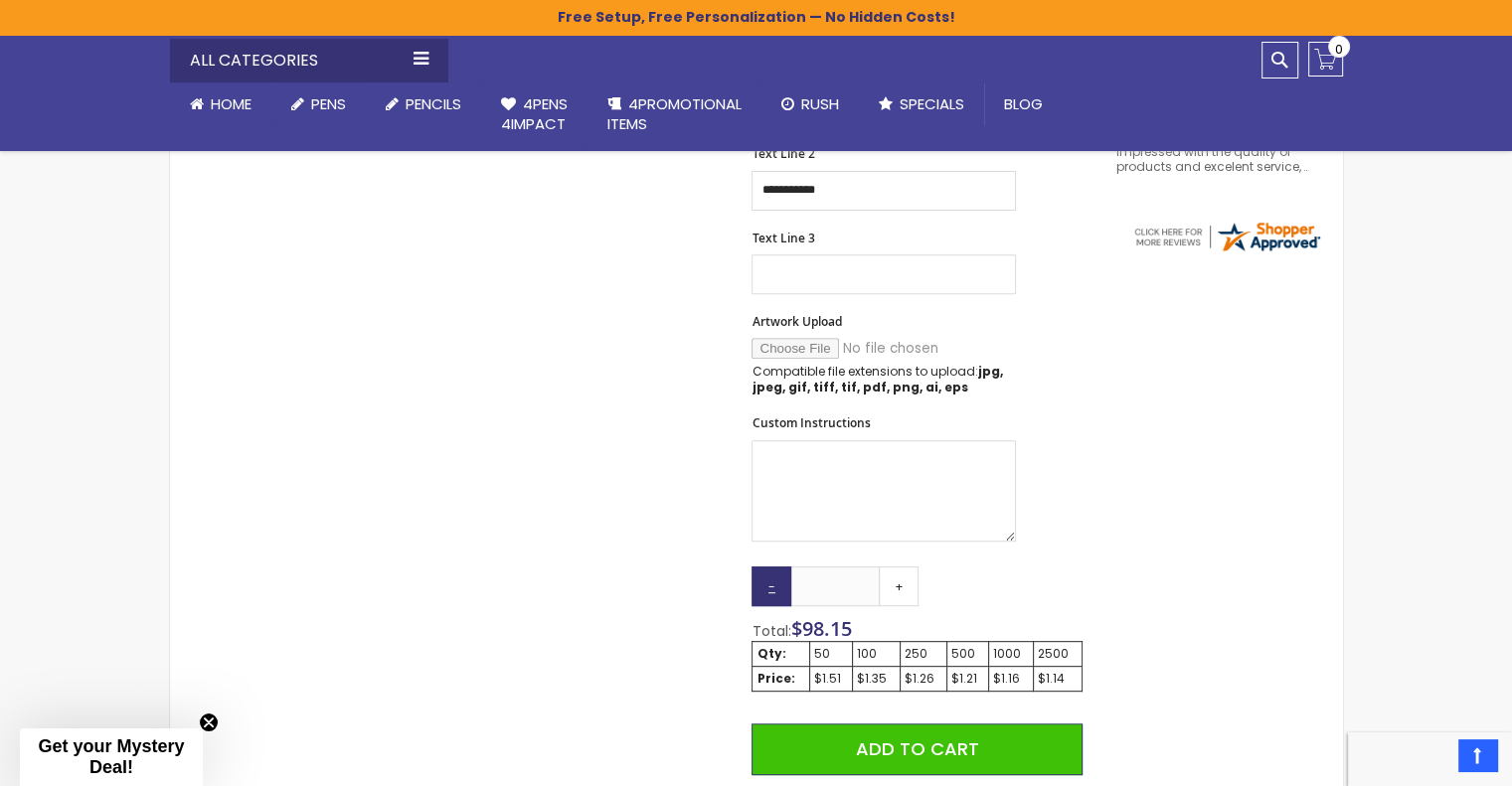 click on "-" at bounding box center [771, 586] 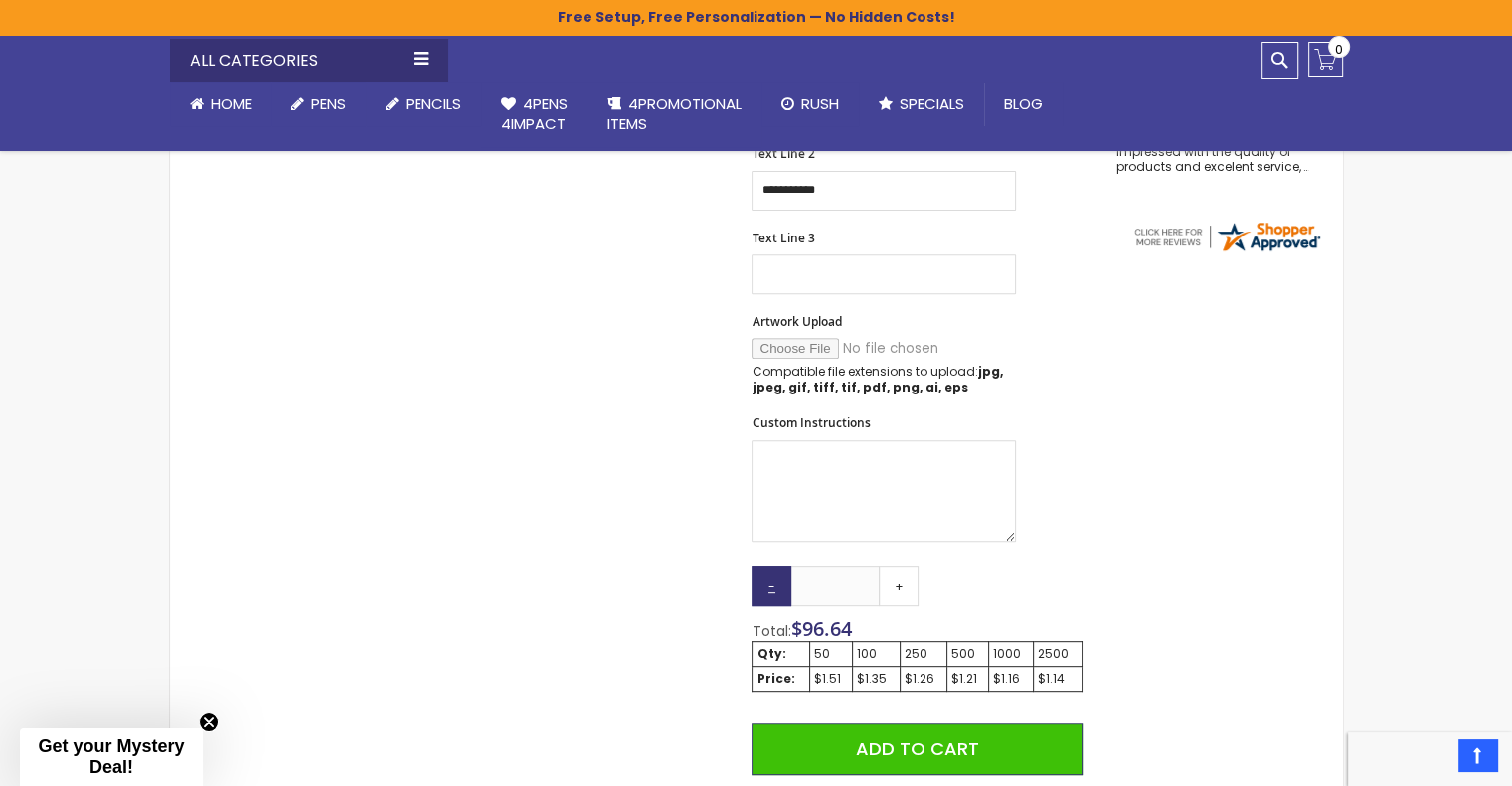 click on "-" at bounding box center (771, 586) 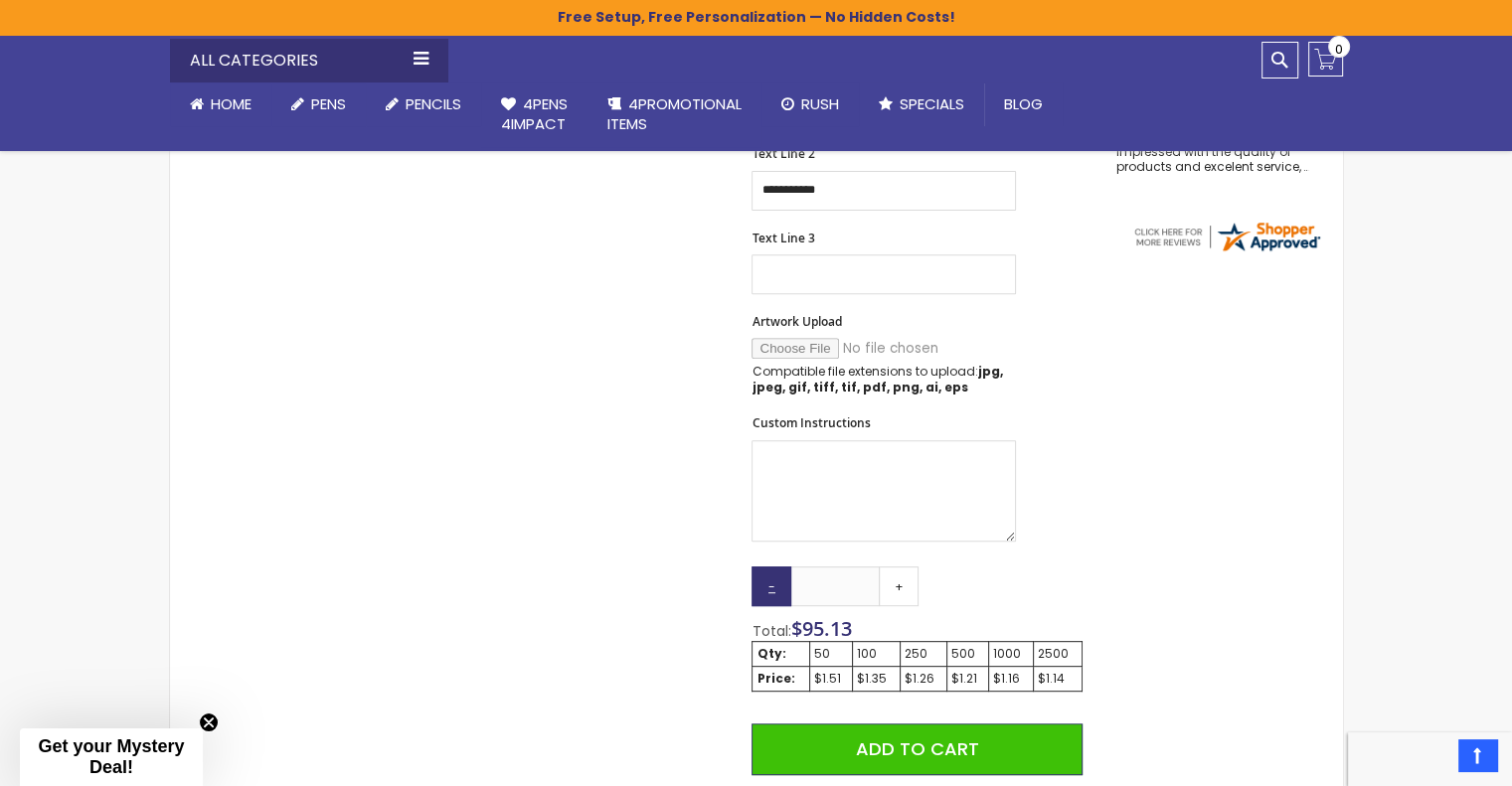 click on "-" at bounding box center [771, 586] 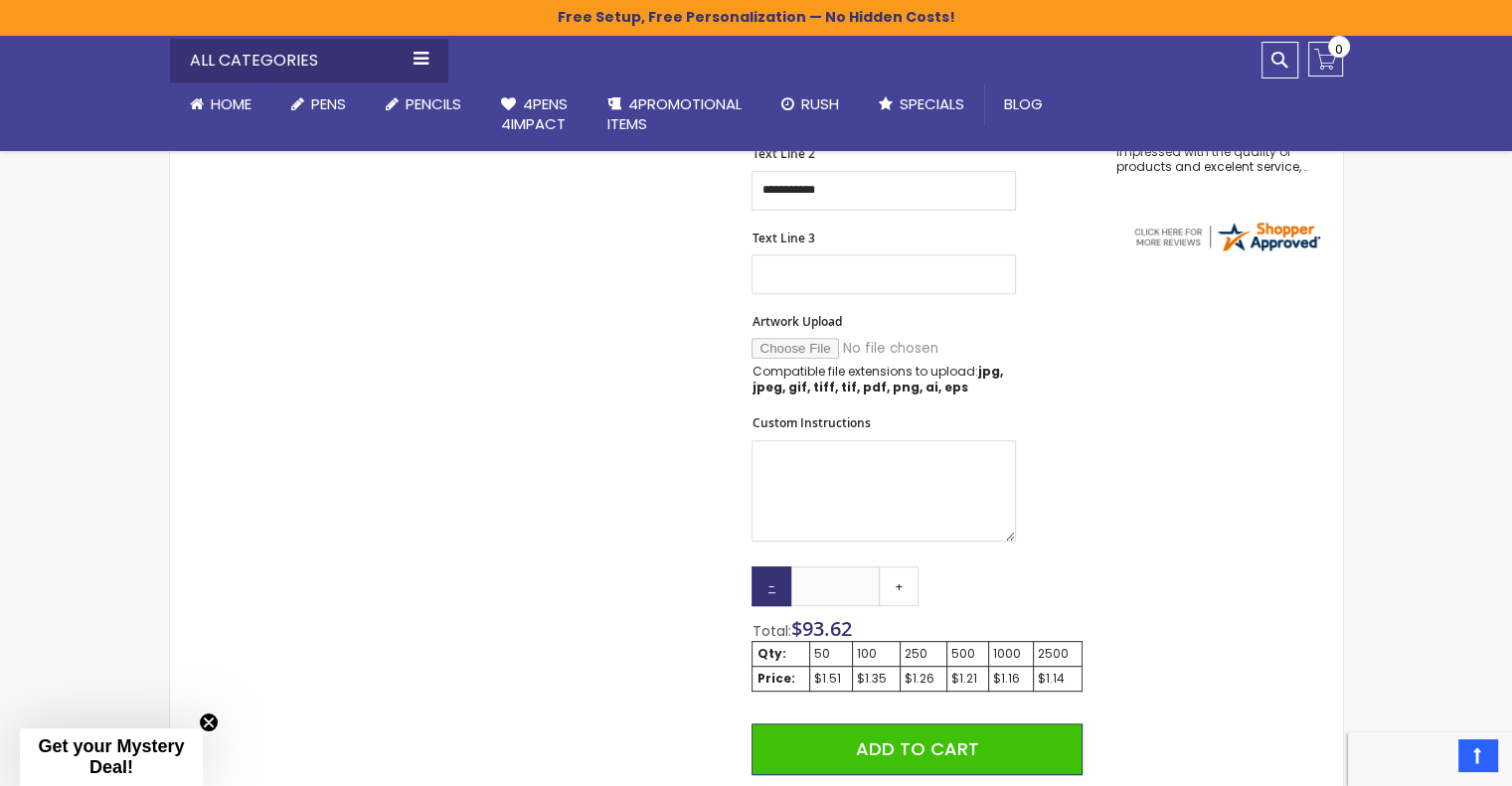 click on "-" at bounding box center (771, 586) 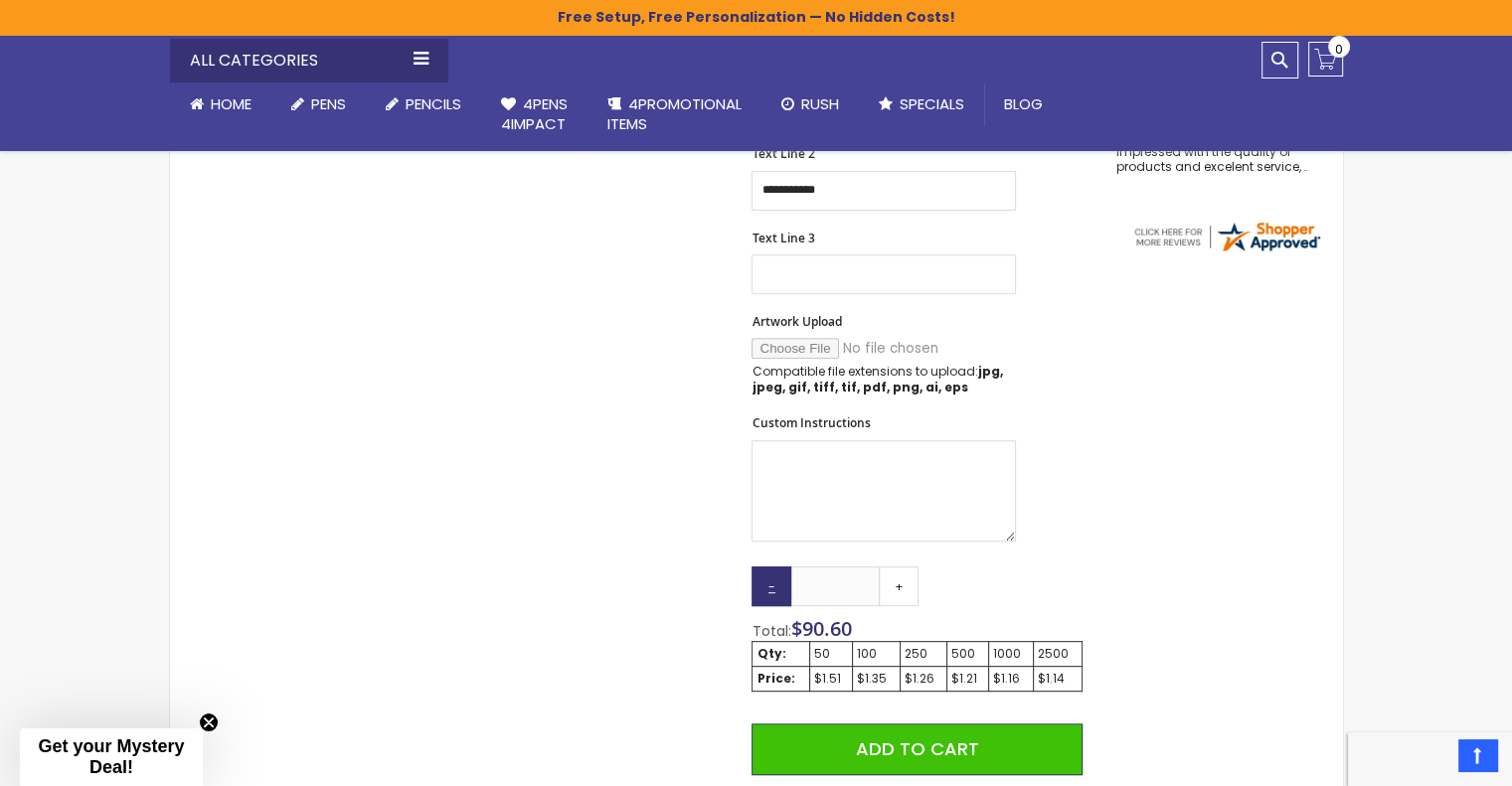 click on "-" at bounding box center (771, 586) 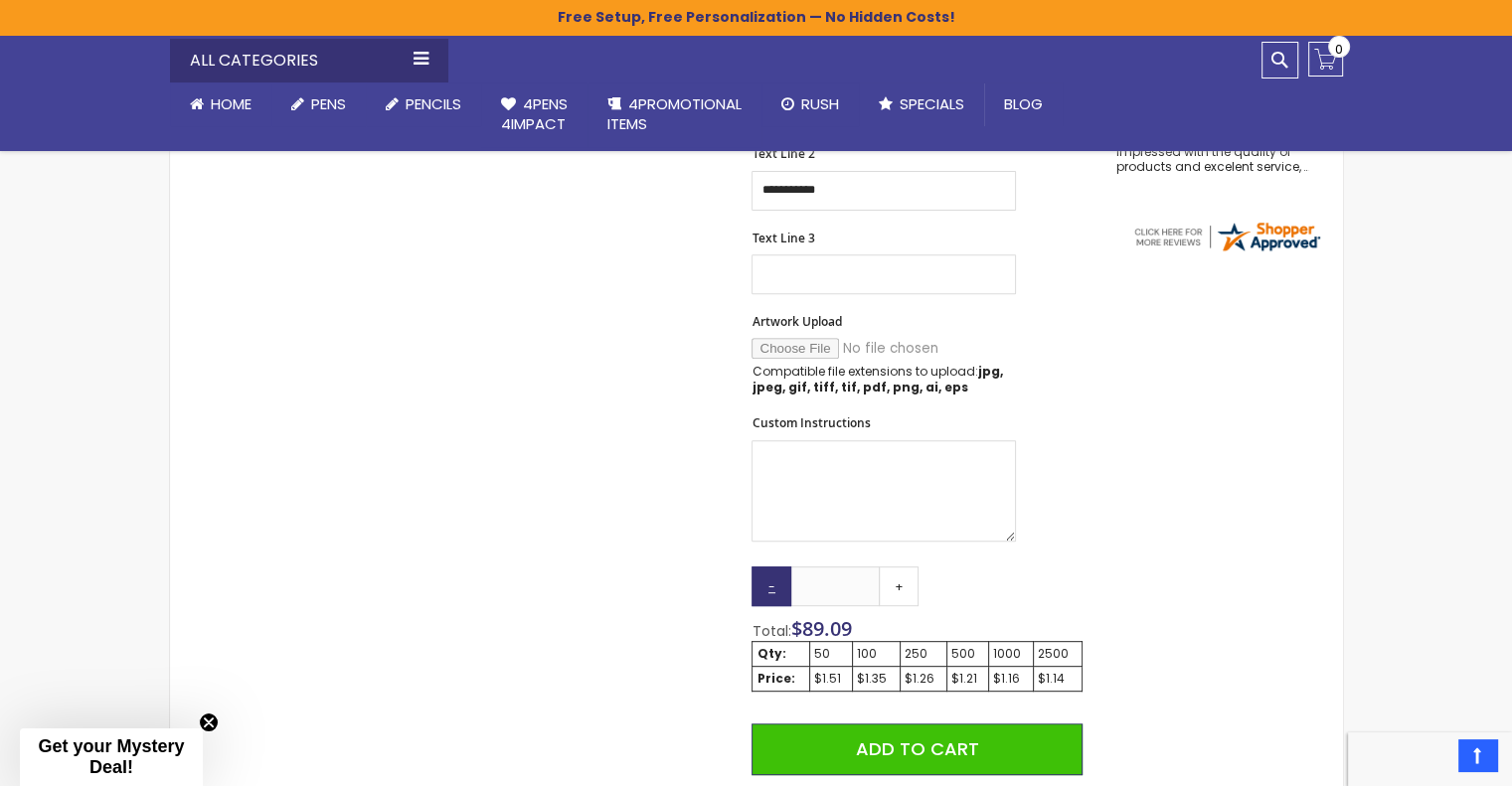 click on "-" at bounding box center [771, 586] 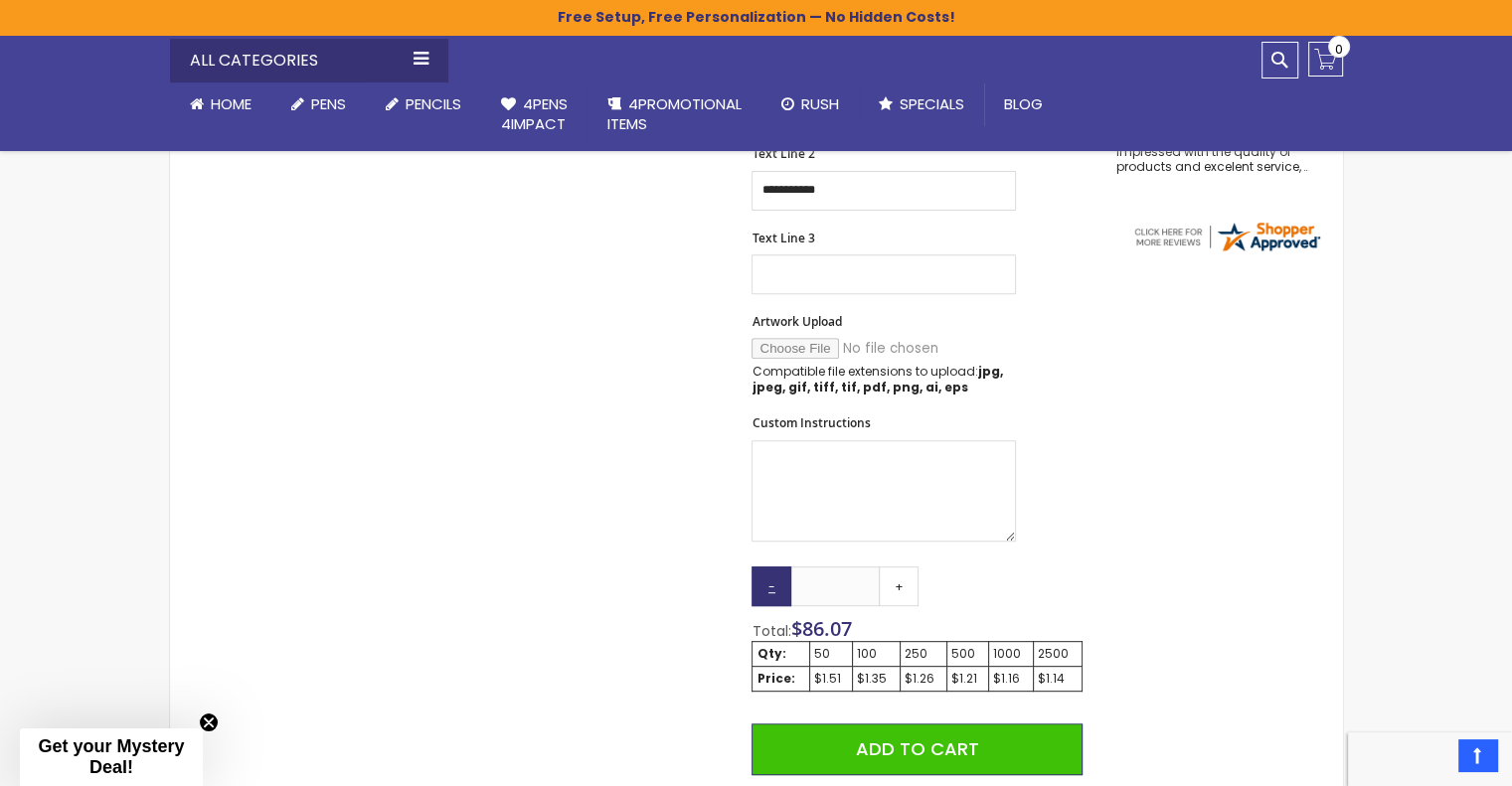 click on "-" at bounding box center [771, 586] 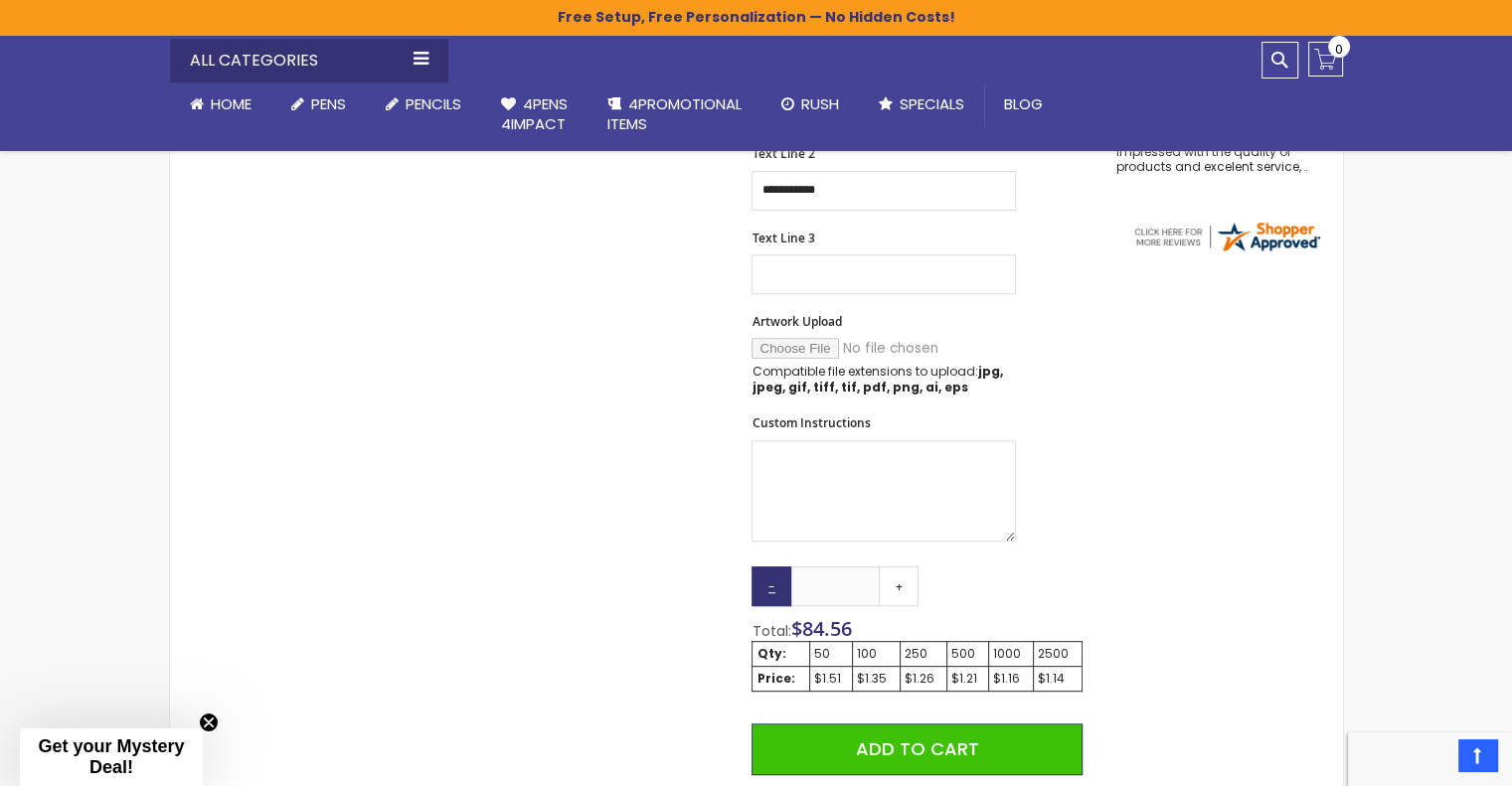 click on "-" at bounding box center (771, 586) 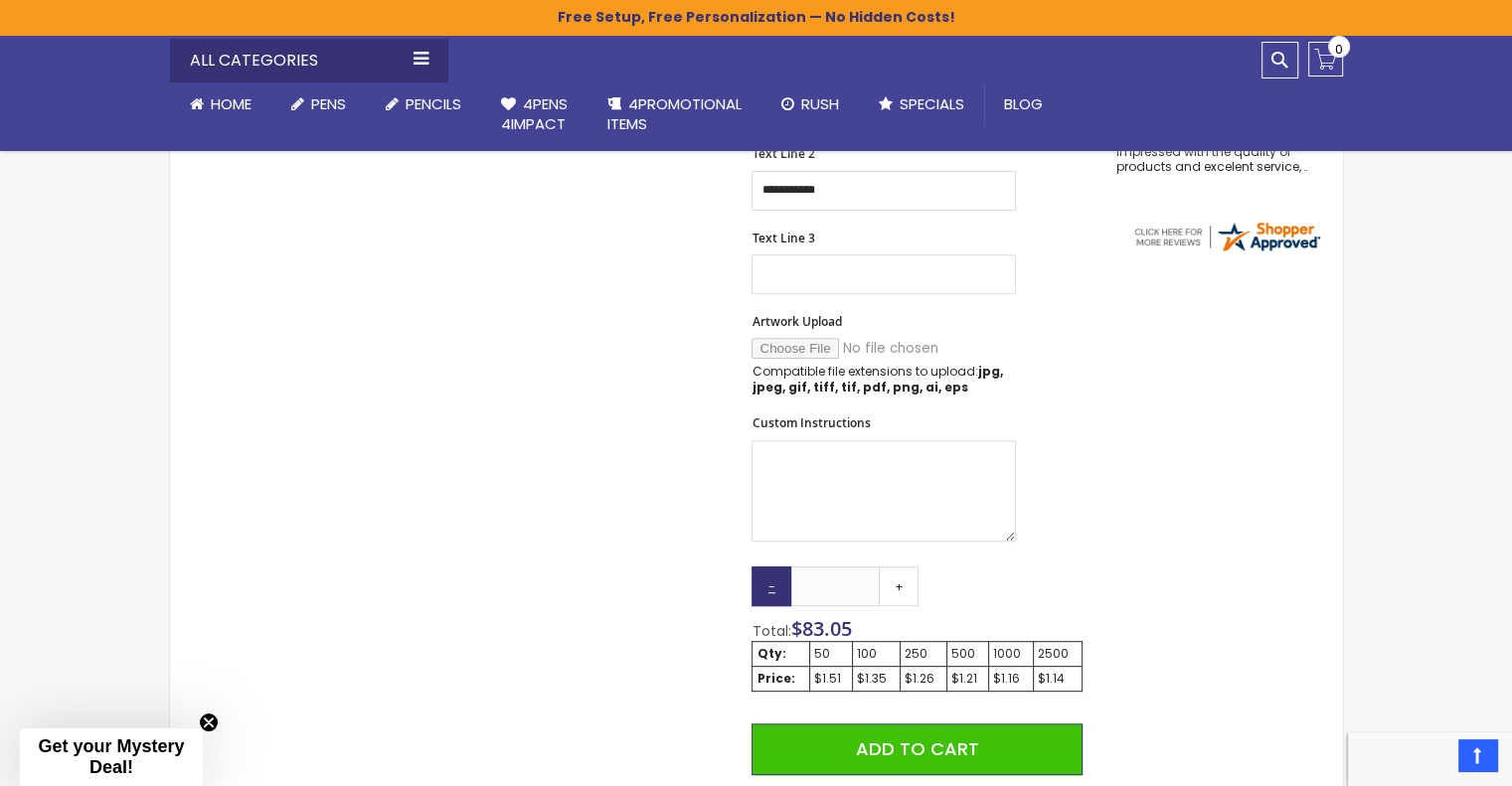 click on "-" at bounding box center [771, 586] 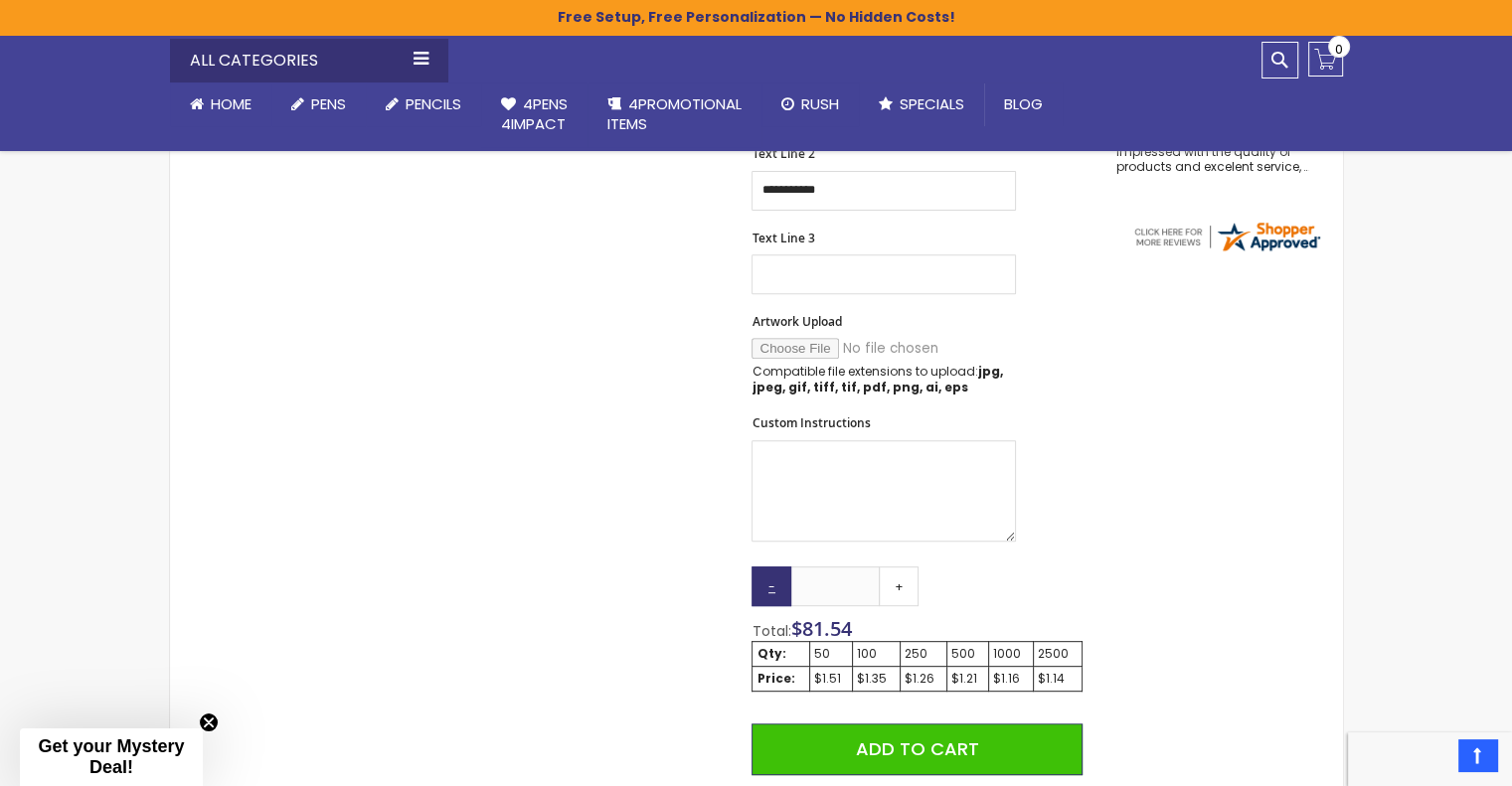 click on "-" at bounding box center (771, 586) 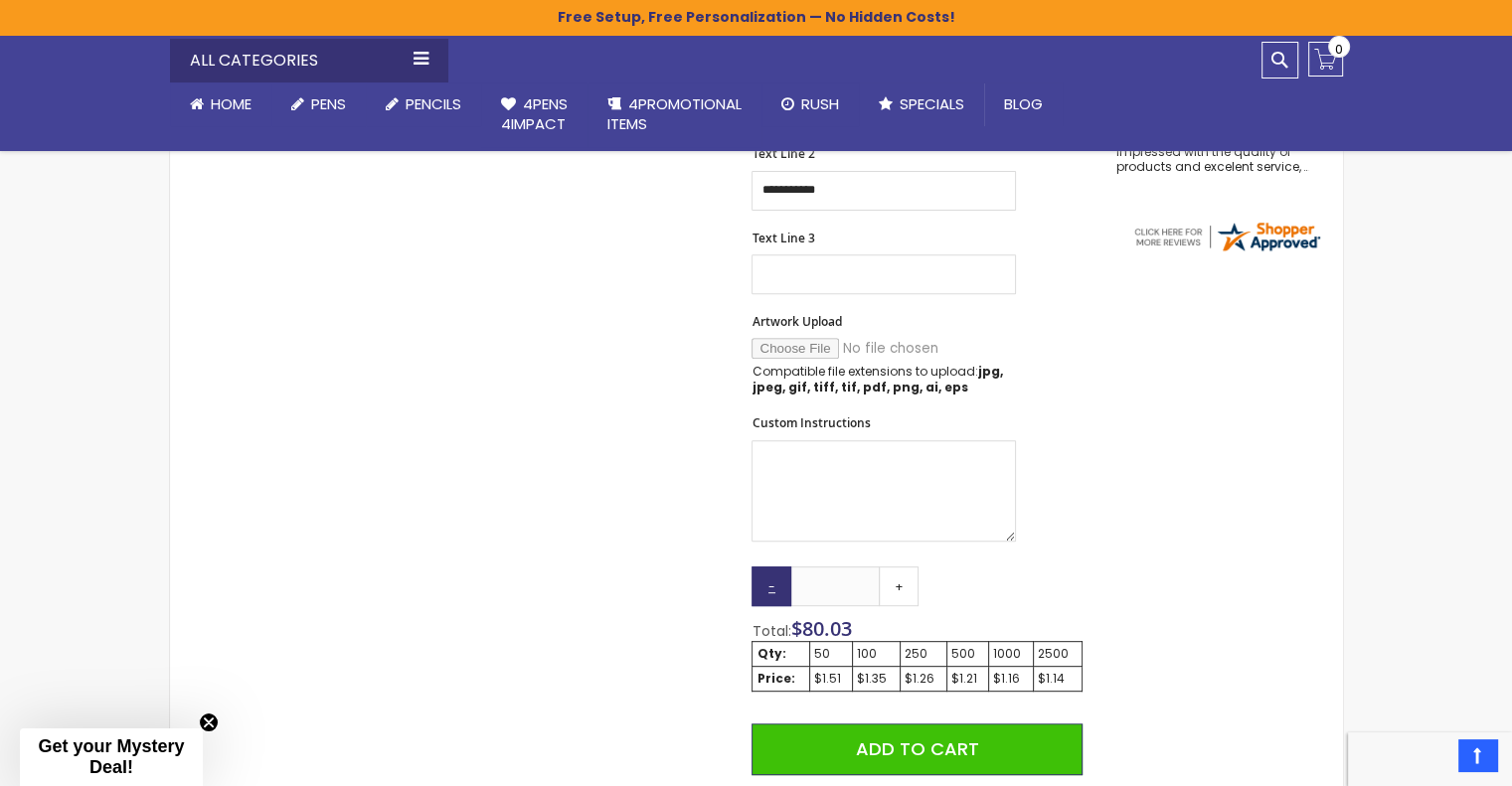 click on "-" at bounding box center [771, 586] 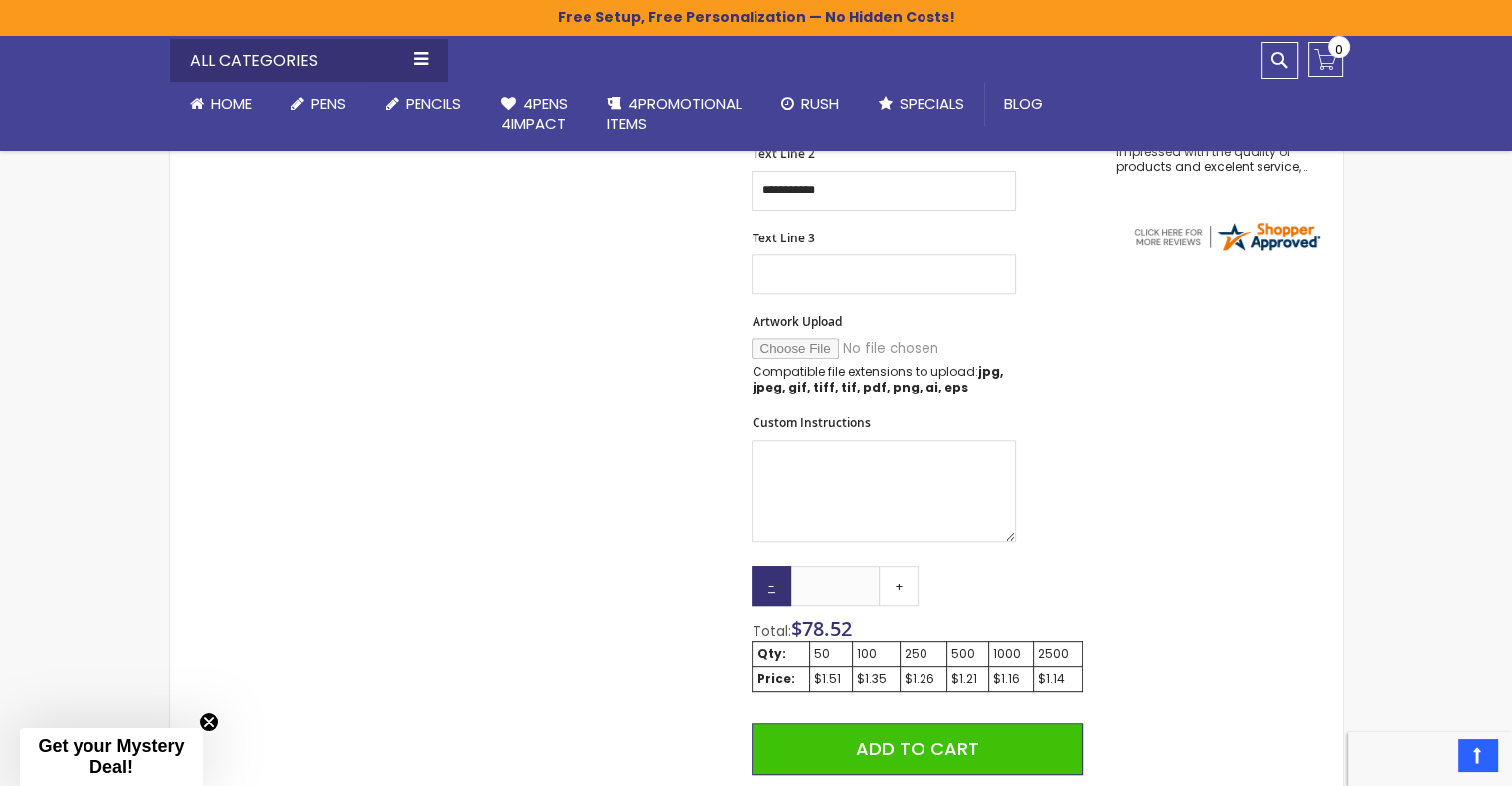 click on "-" at bounding box center [771, 586] 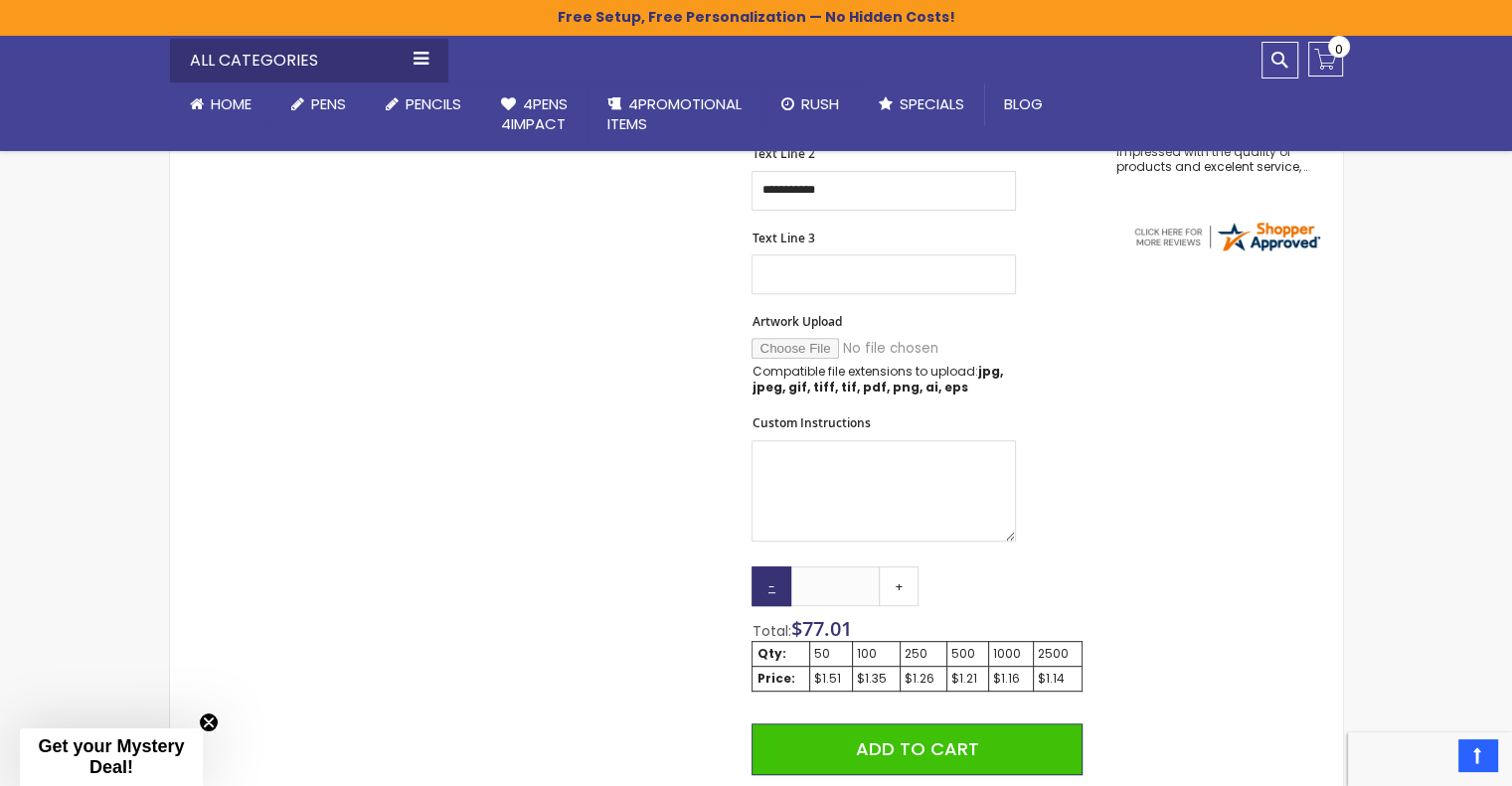 click on "-" at bounding box center (771, 586) 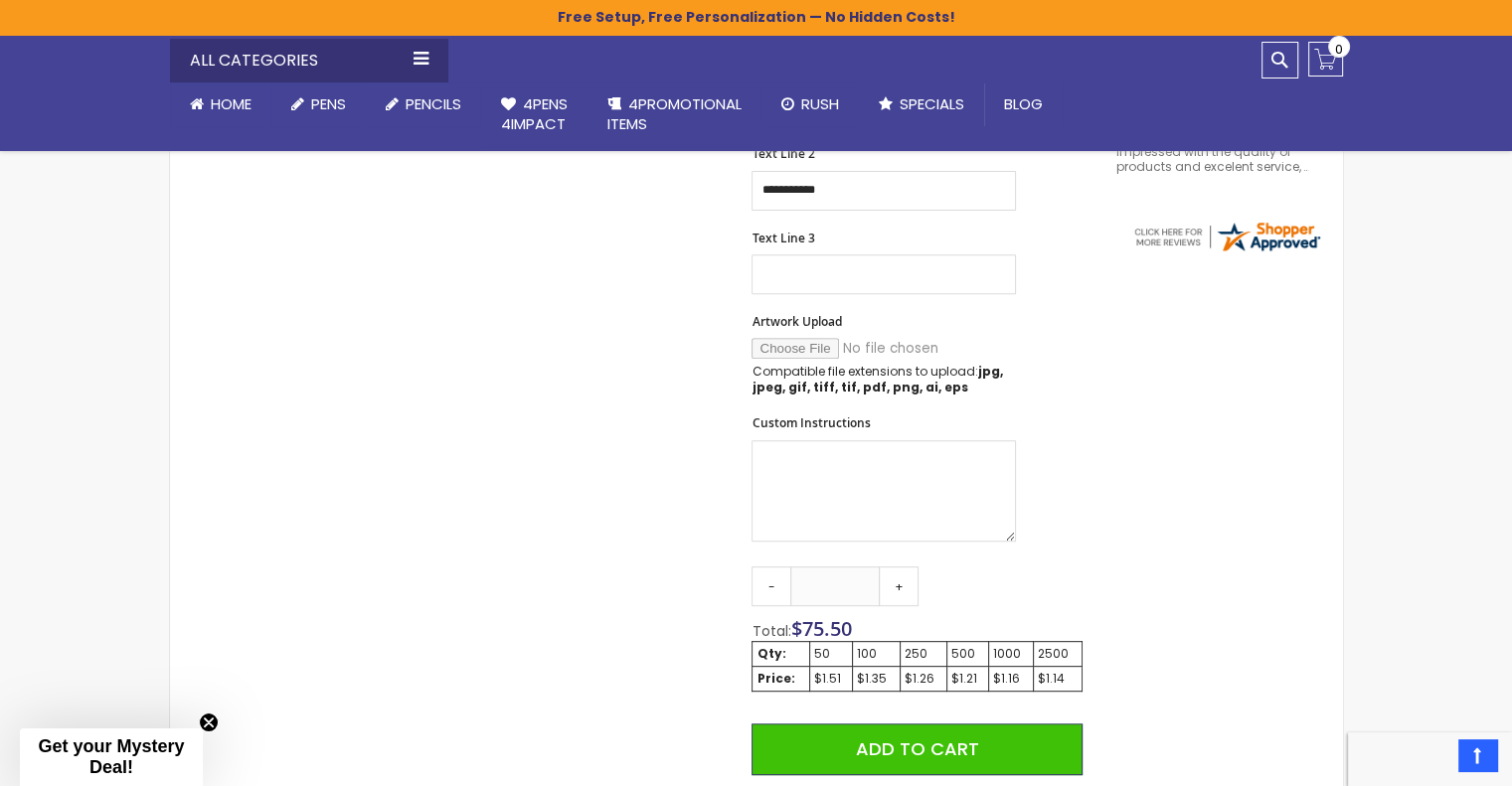 click on "Custom Instructions" at bounding box center [917, 480] 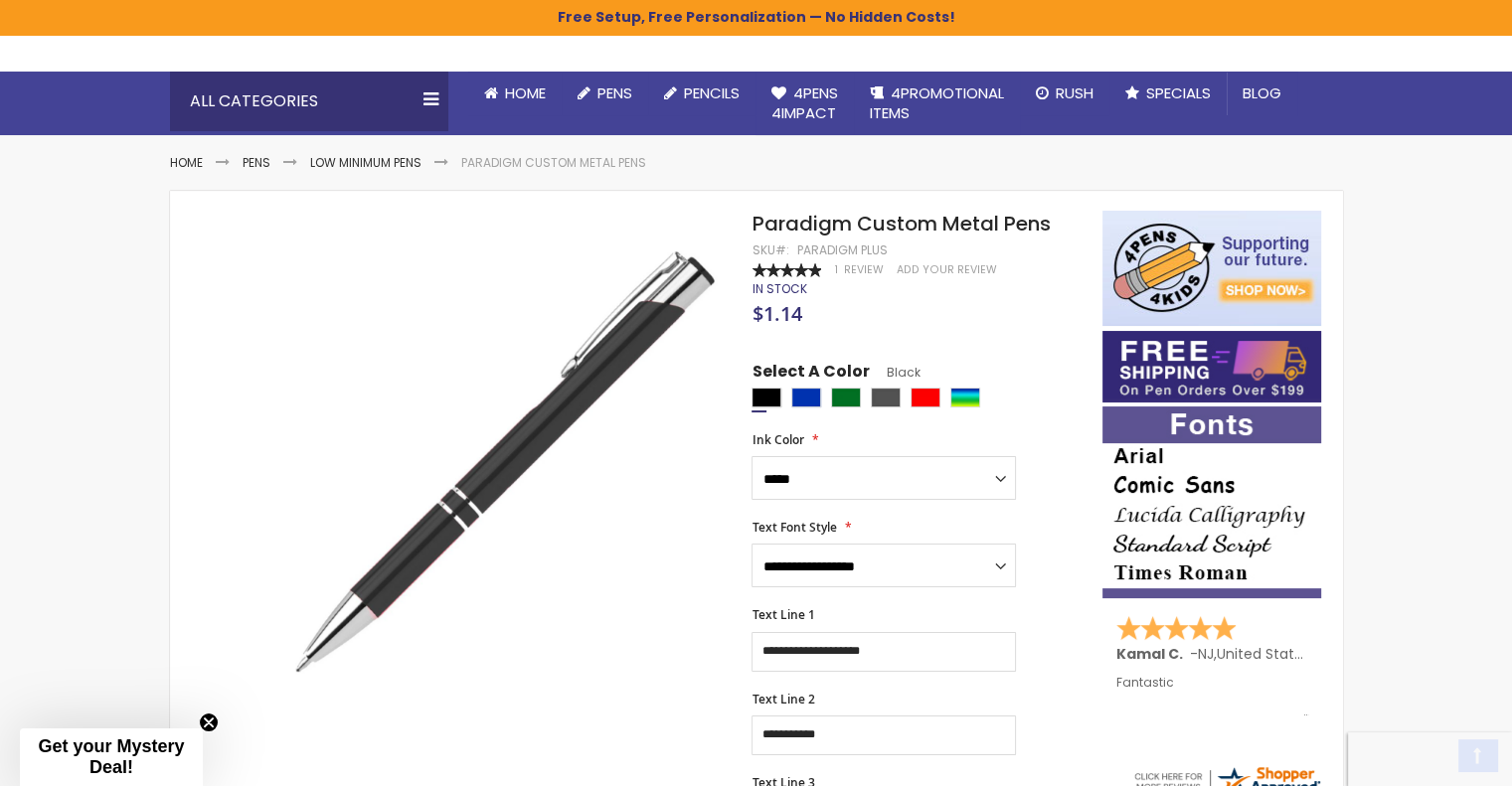 scroll, scrollTop: 199, scrollLeft: 0, axis: vertical 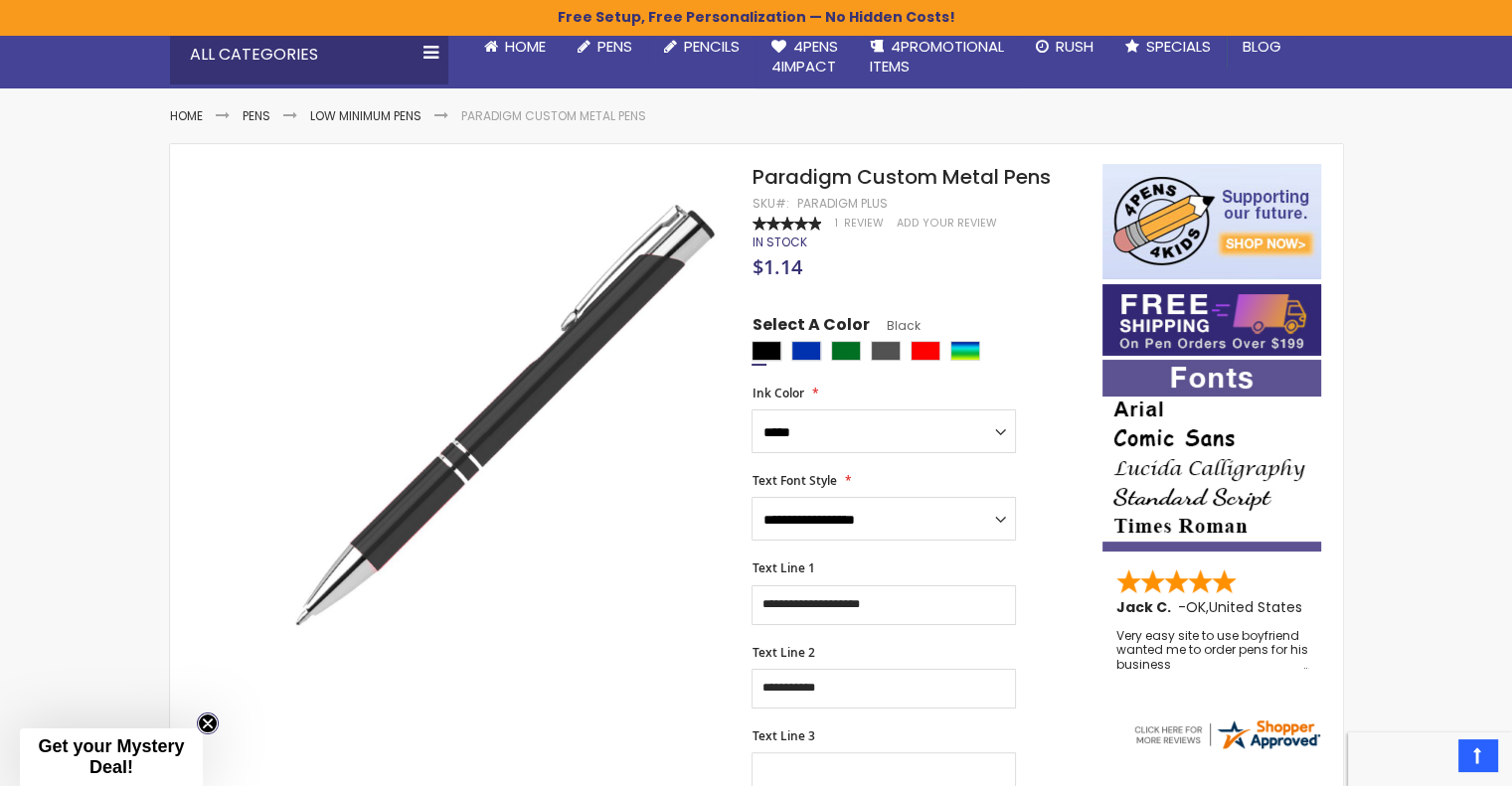 click at bounding box center (208, 723) 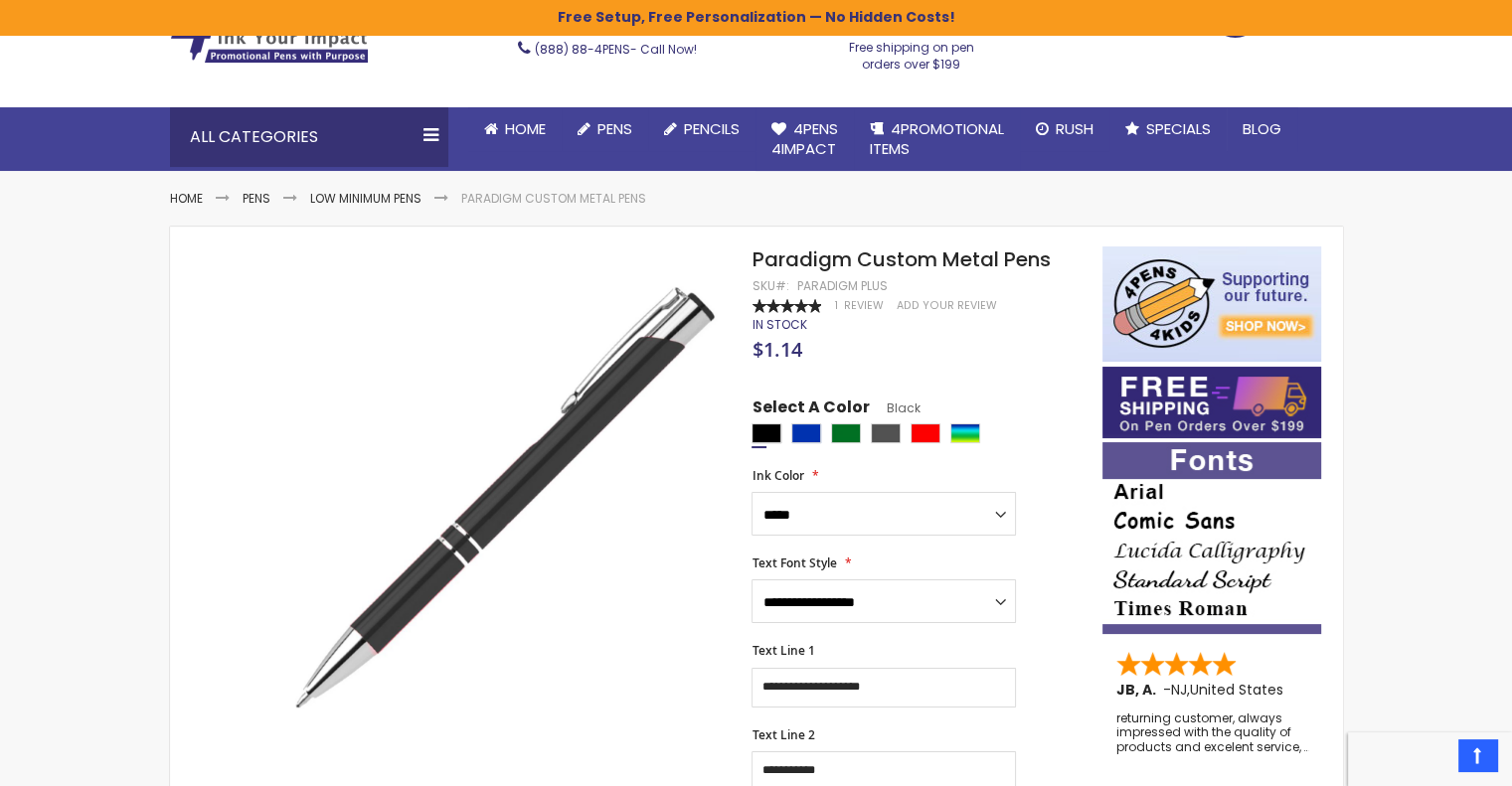 scroll, scrollTop: 99, scrollLeft: 0, axis: vertical 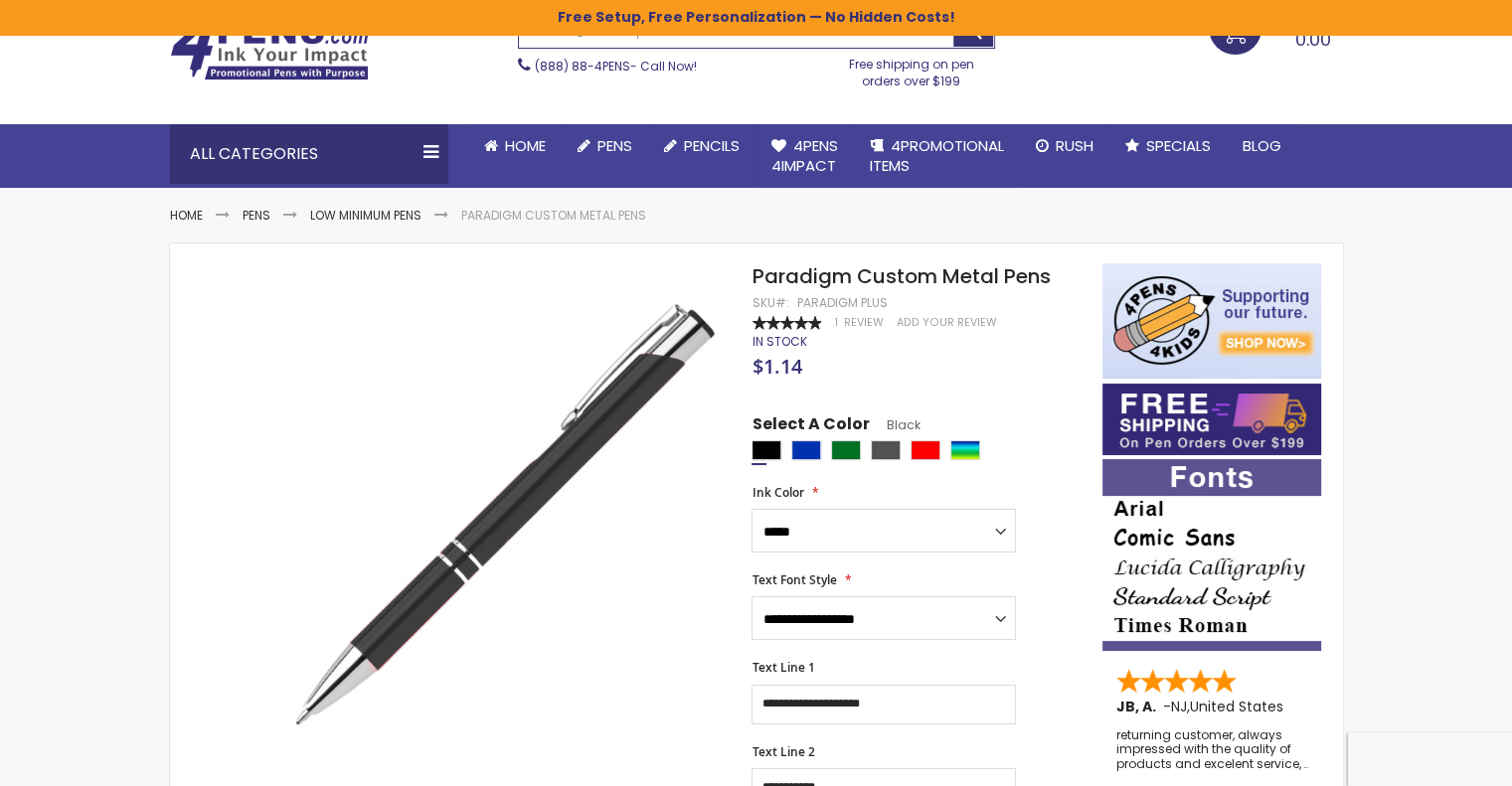 click on "$1.14" at bounding box center [917, 369] 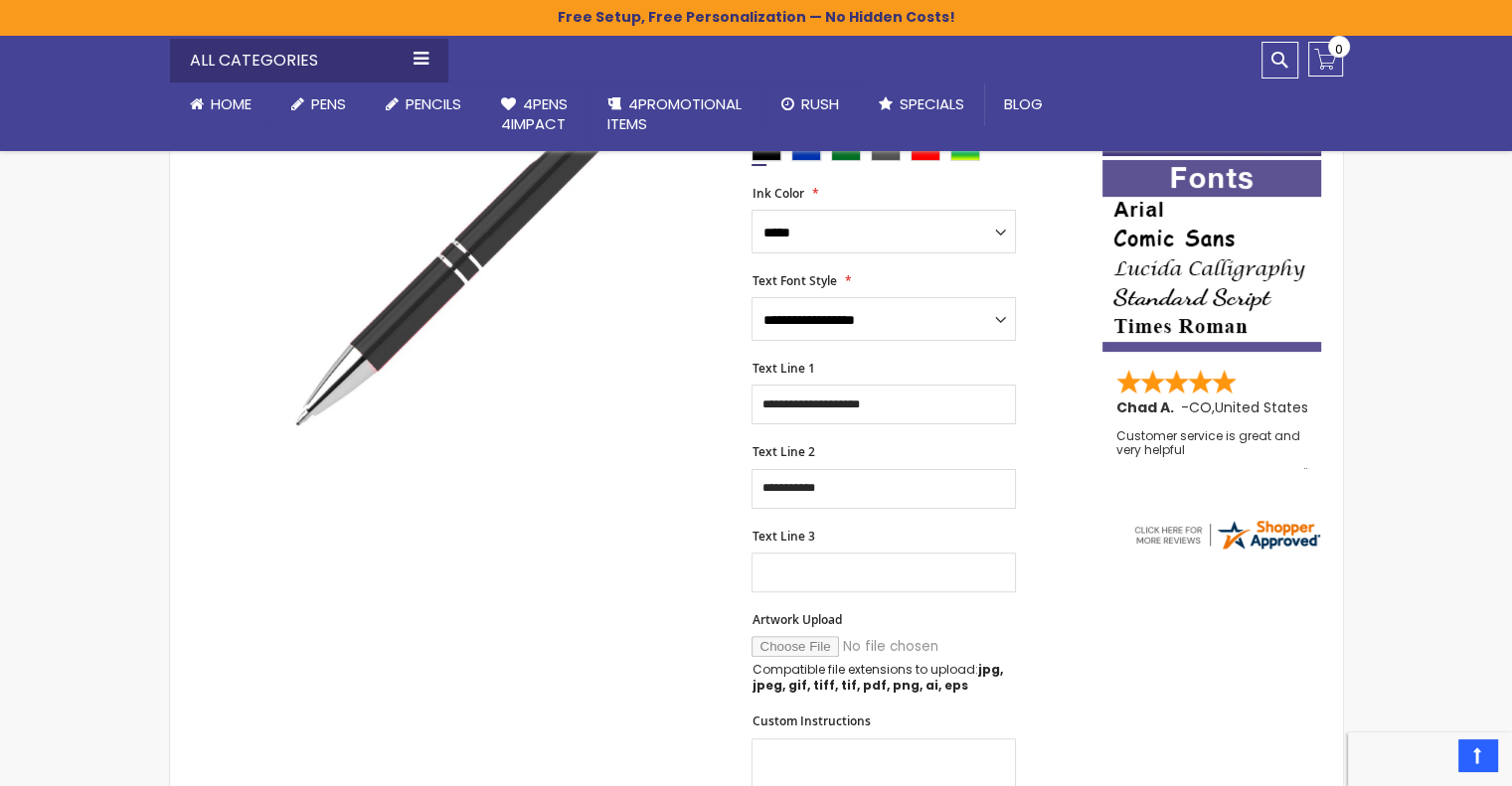 scroll, scrollTop: 199, scrollLeft: 0, axis: vertical 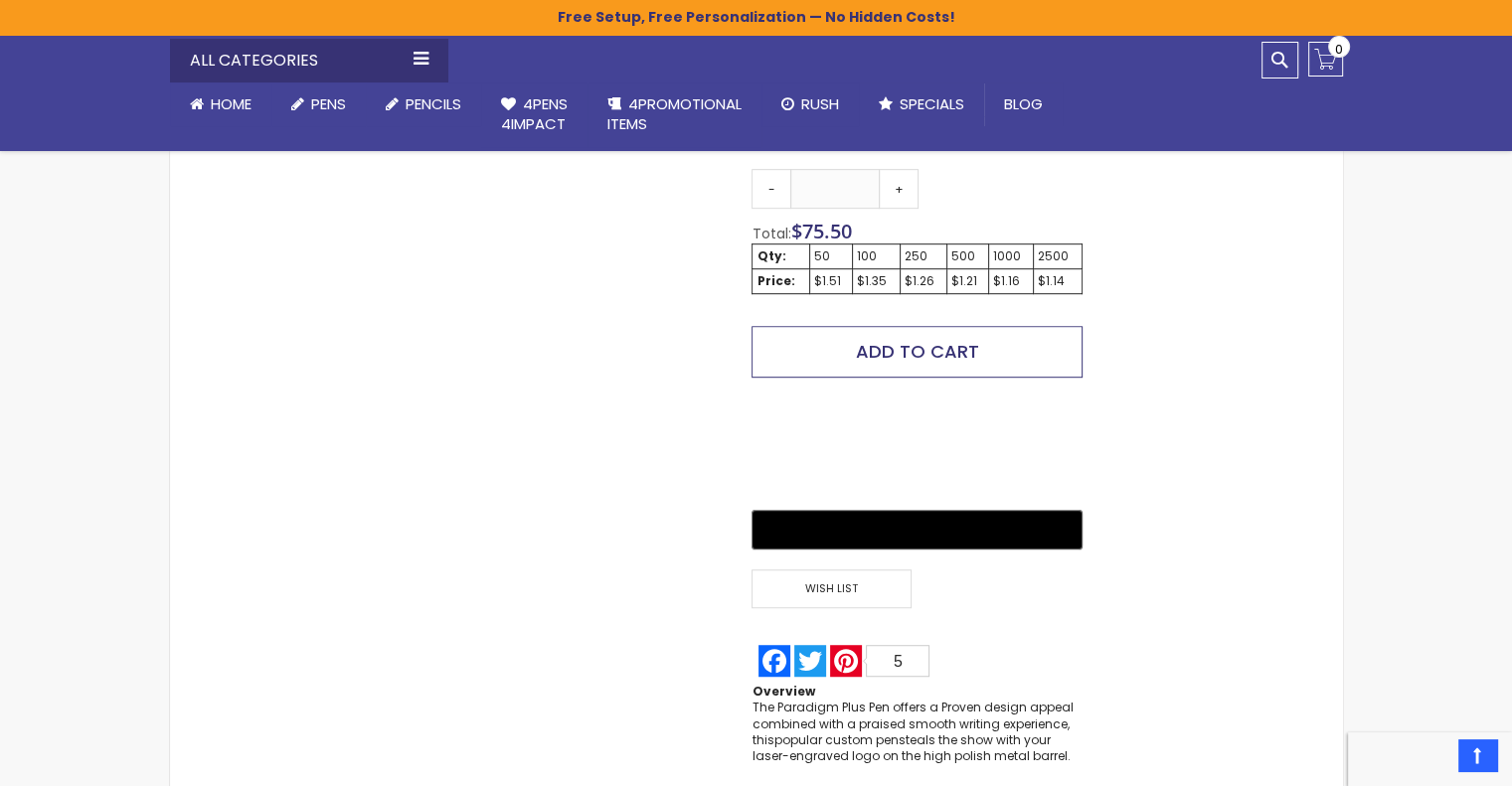 click on "Add to Cart" at bounding box center [917, 352] 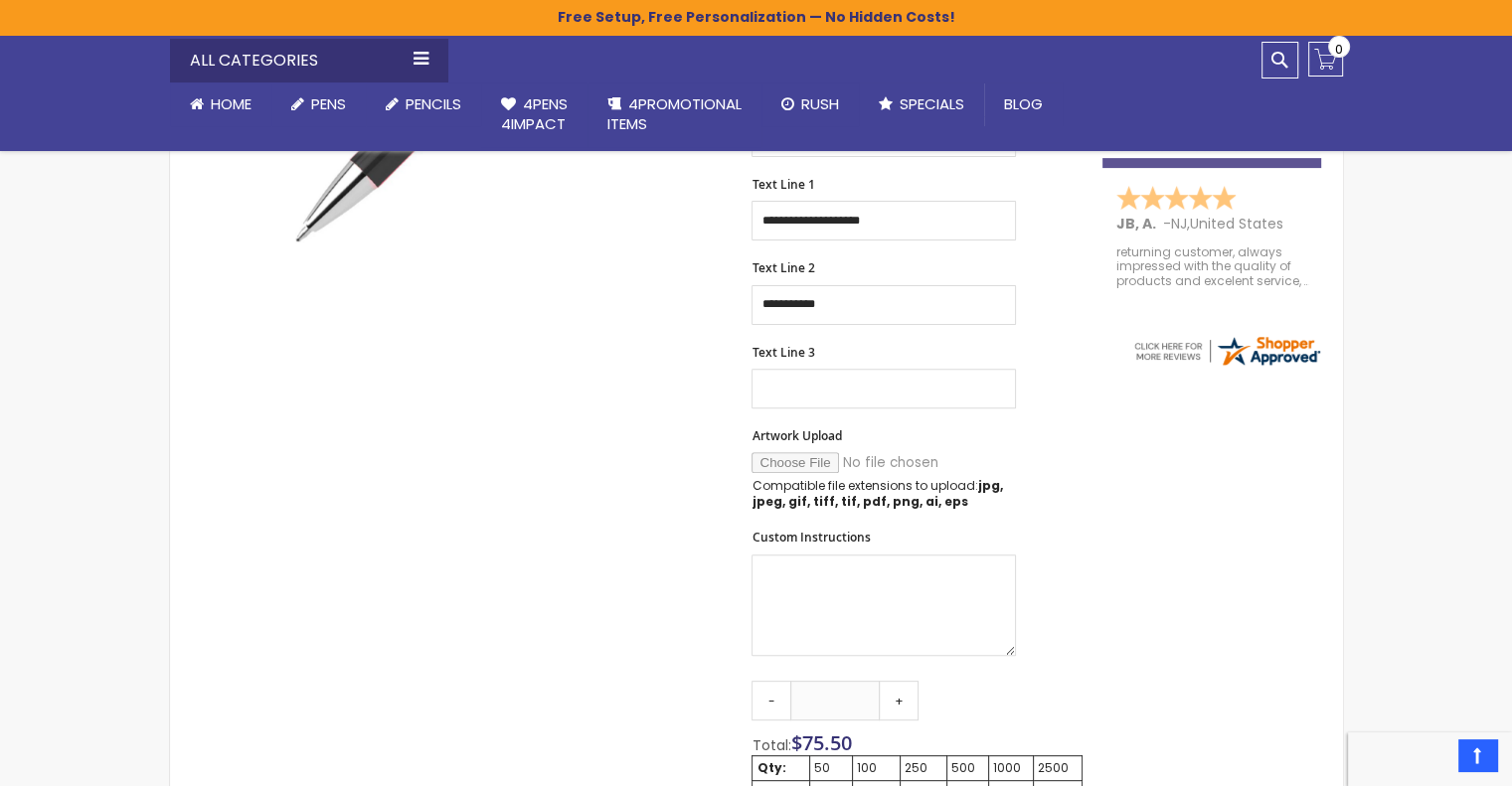 scroll, scrollTop: 493, scrollLeft: 0, axis: vertical 